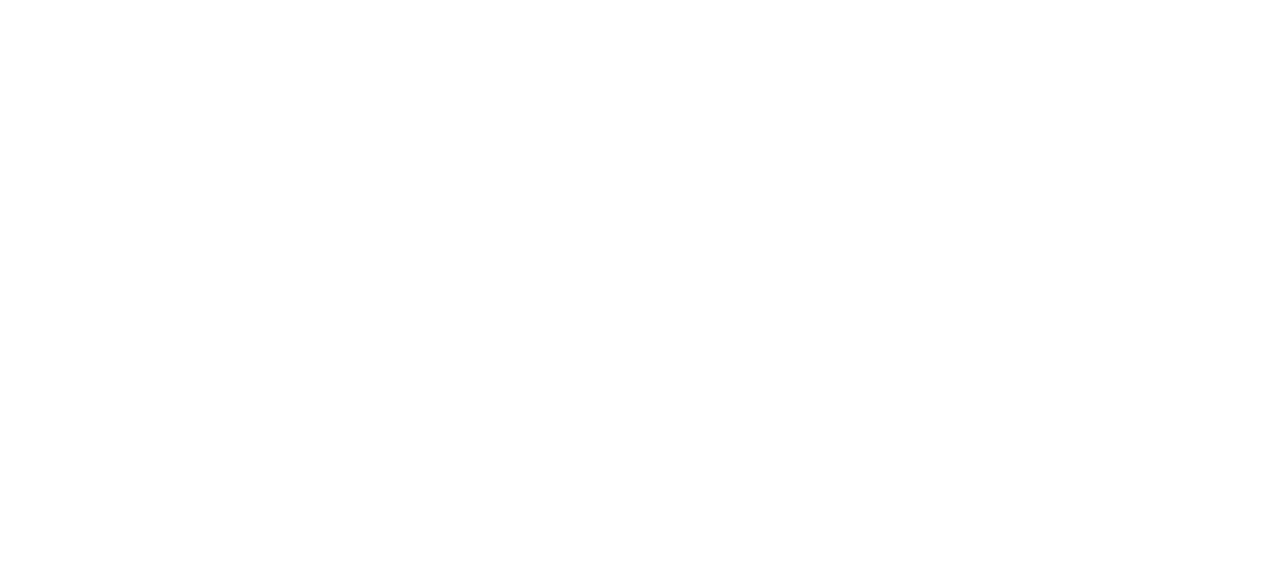 scroll, scrollTop: 0, scrollLeft: 0, axis: both 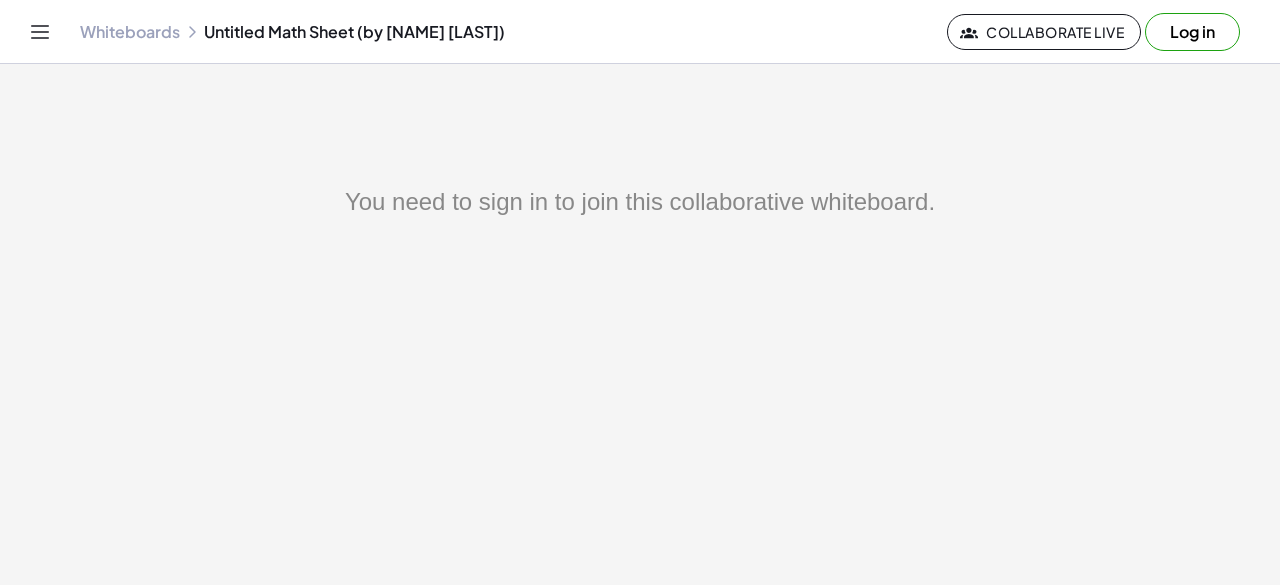 click on "You need to sign in to join this collaborative whiteboard." 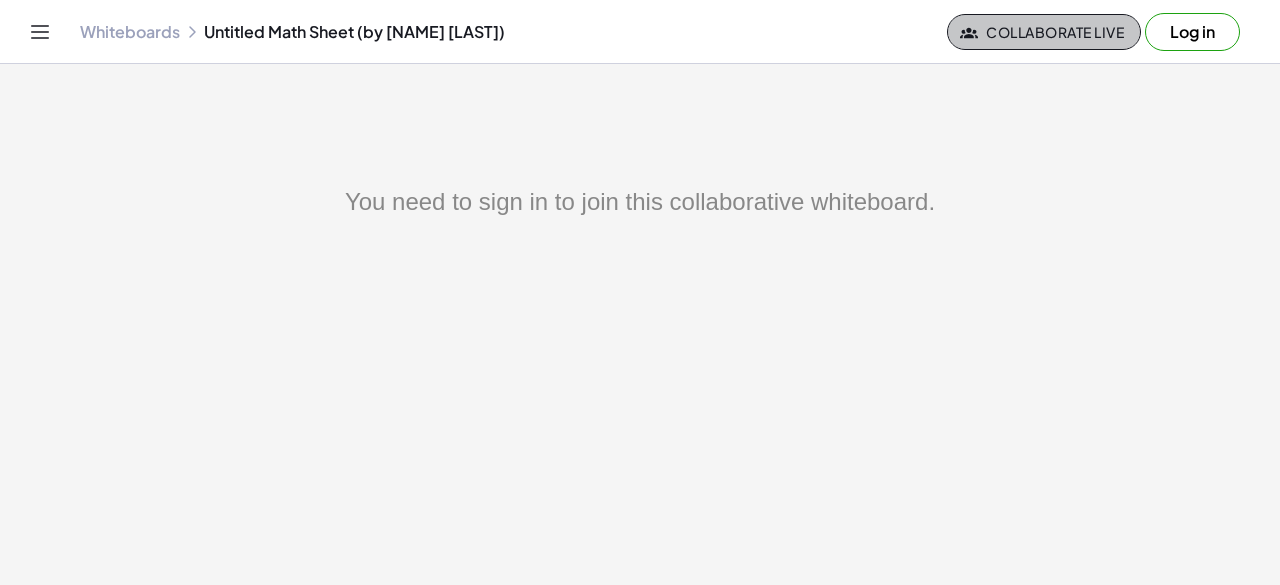click on "Collaborate Live" 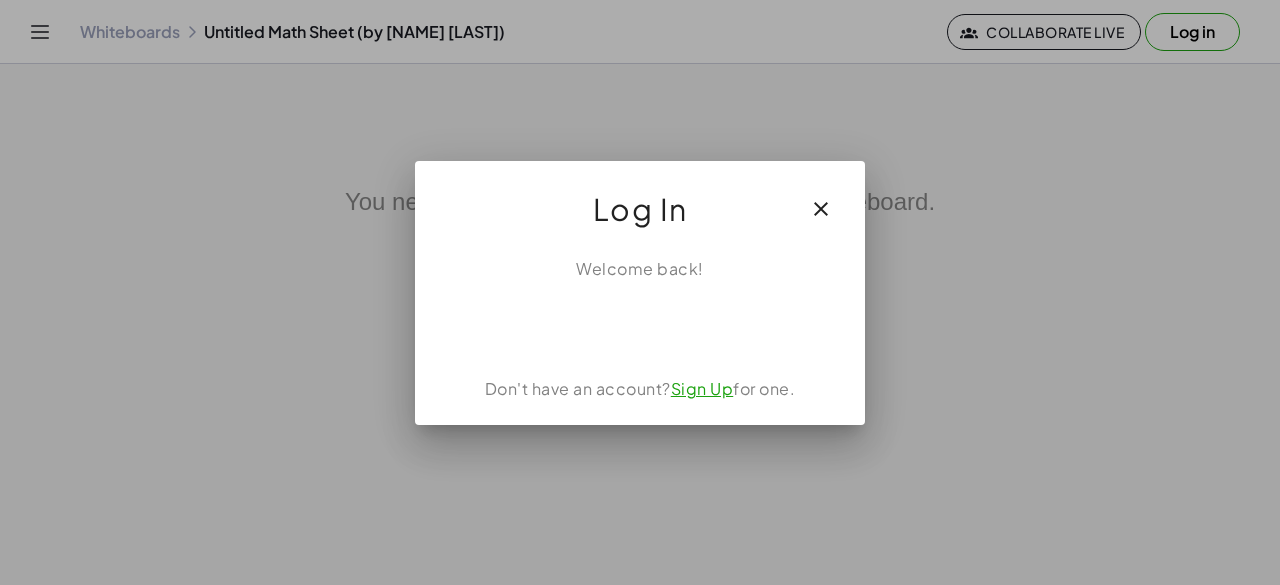click 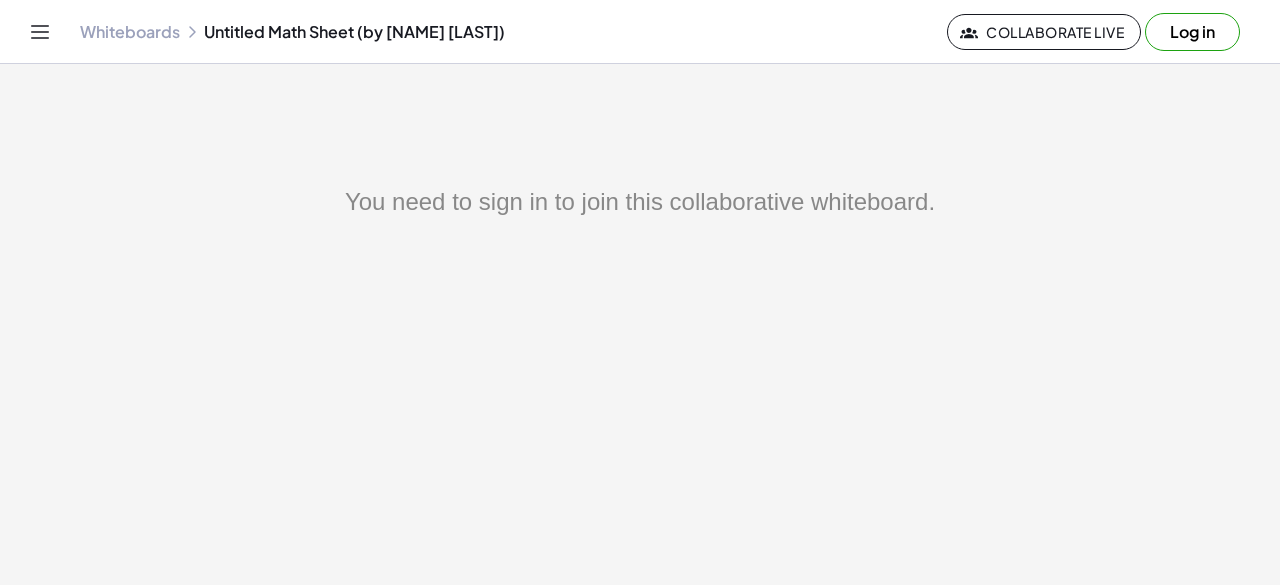 click 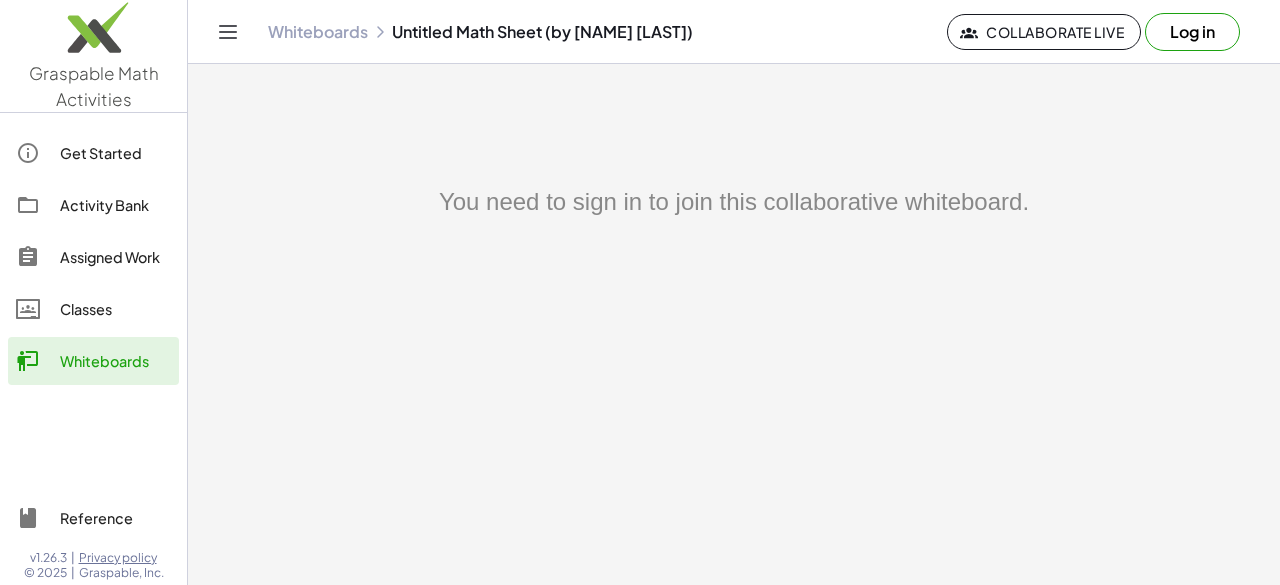 click on "Classes" 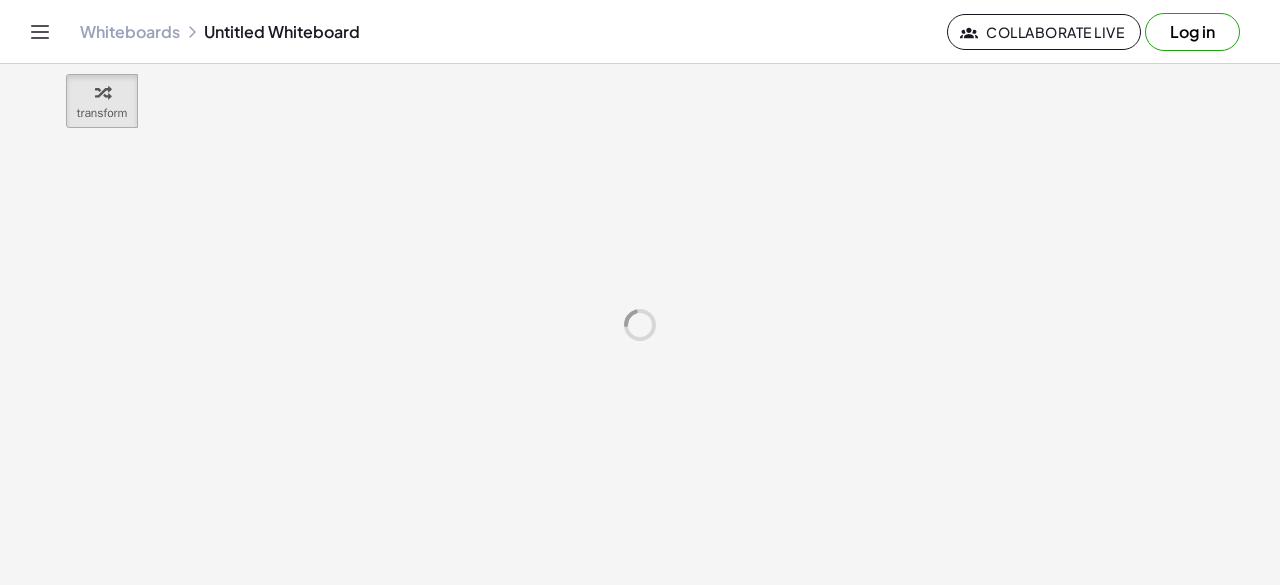 scroll, scrollTop: 0, scrollLeft: 0, axis: both 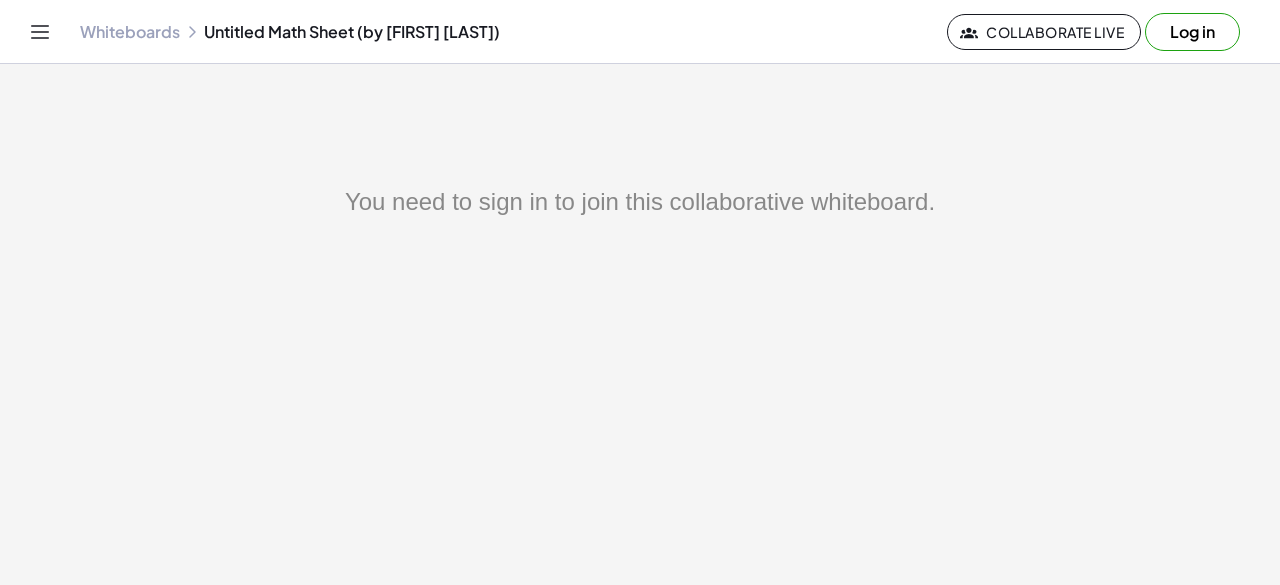 click on "Collaborate Live" 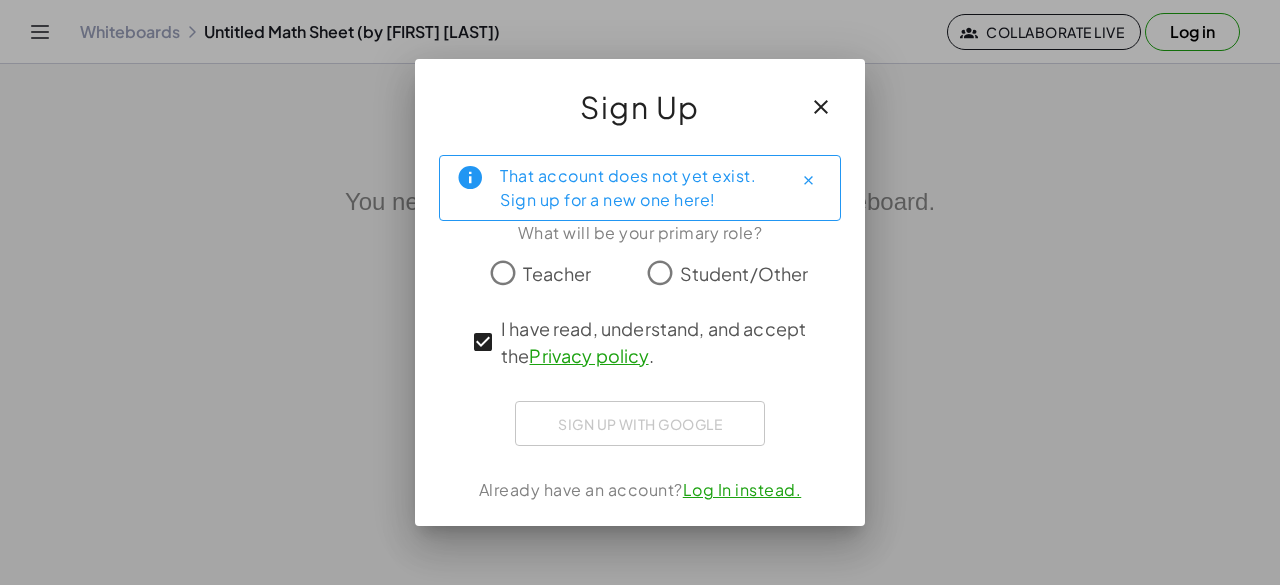 click on "Sign up with Google  Acceder con Google Acceder con Google. Se abre en una pestaña nueva" at bounding box center [640, 423] 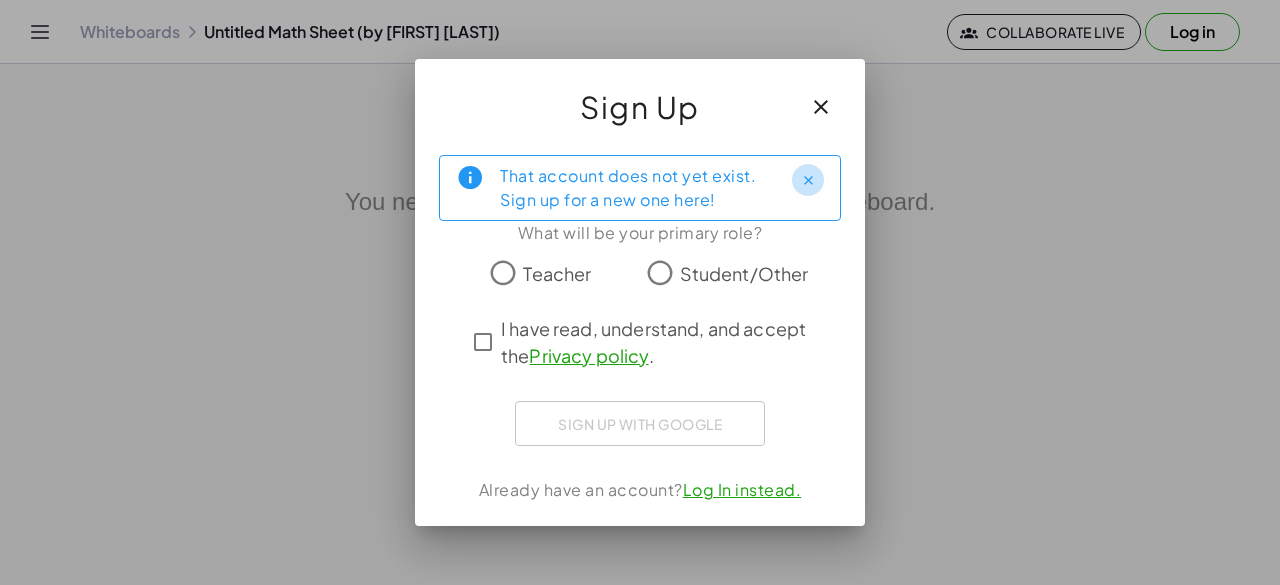 click at bounding box center (808, 180) 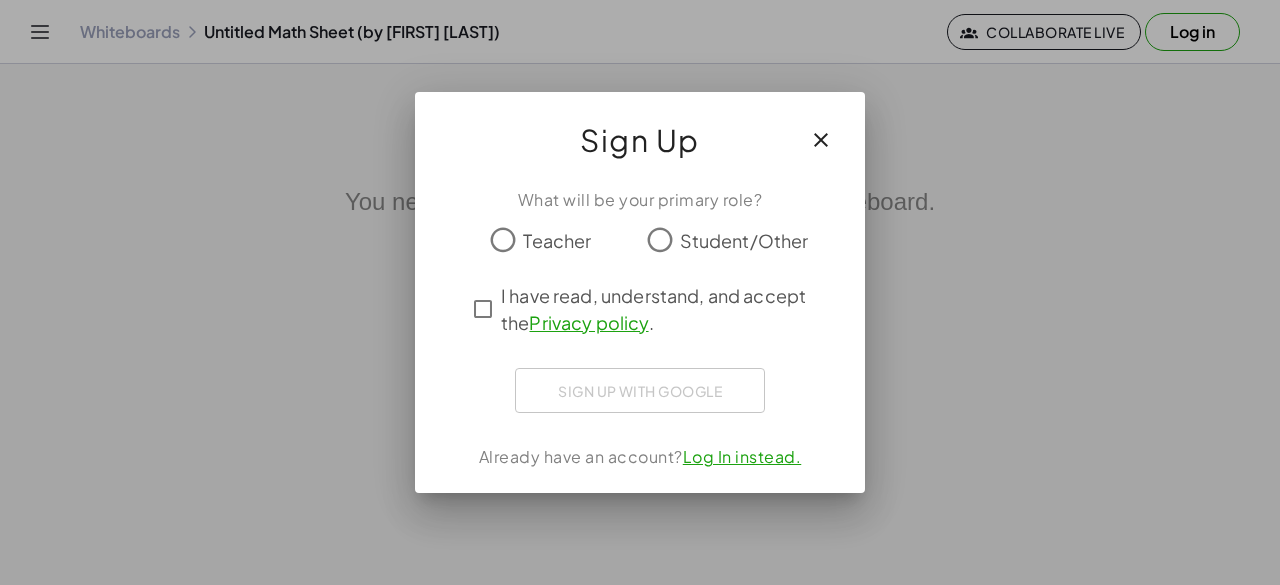drag, startPoint x: 1124, startPoint y: 0, endPoint x: 822, endPoint y: 55, distance: 306.96744 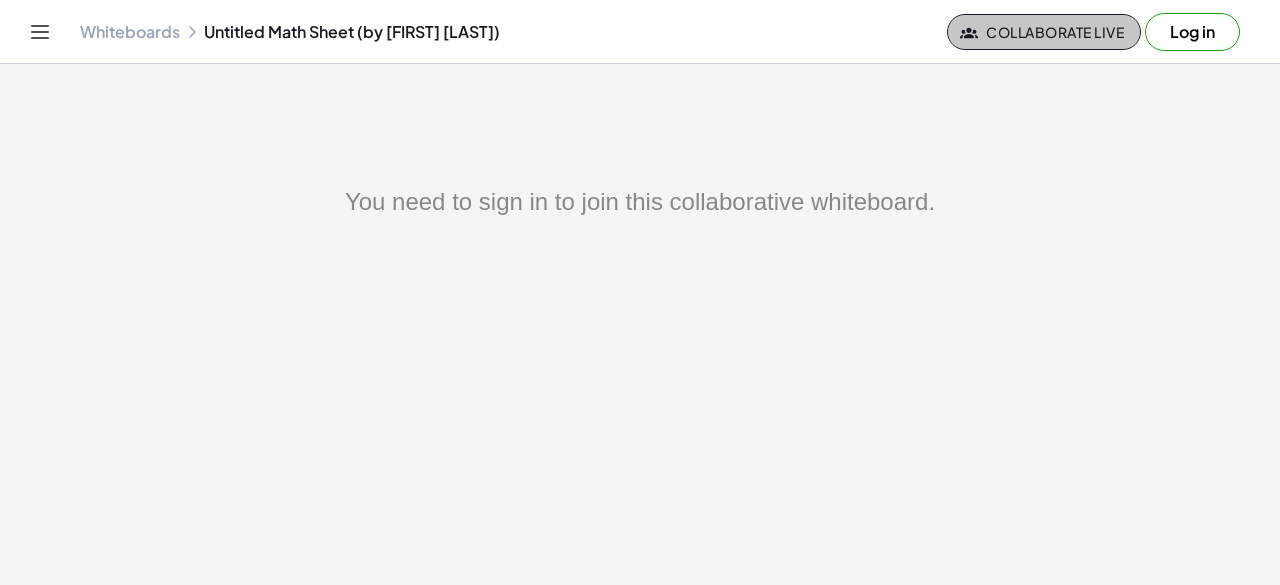 click on "Collaborate Live" 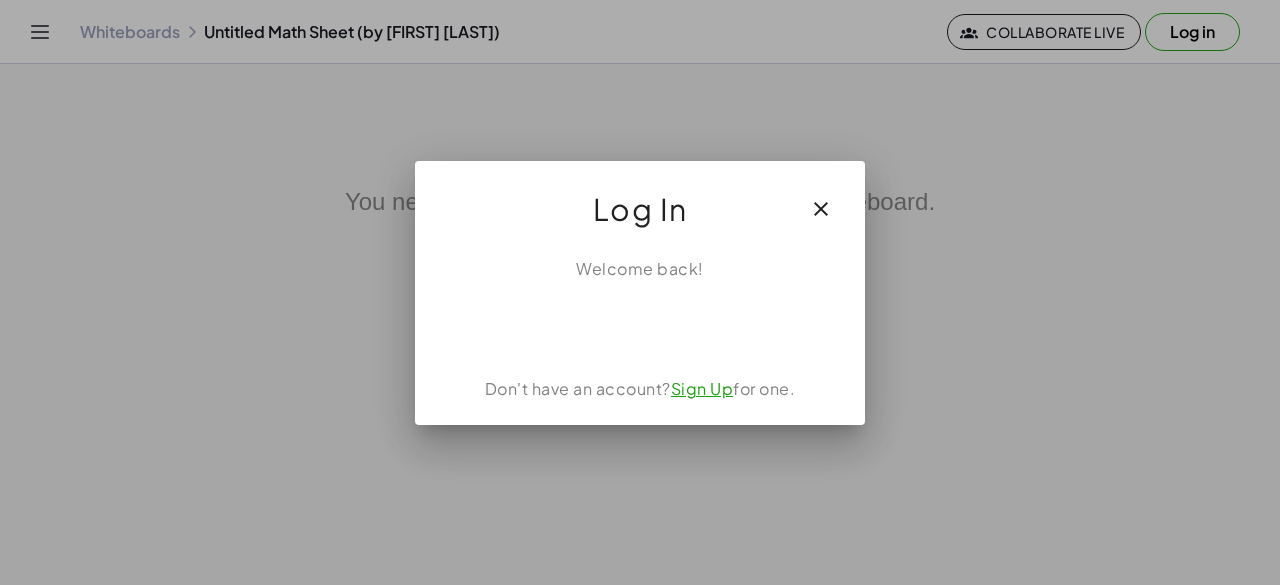 click on "Sign Up" at bounding box center [702, 388] 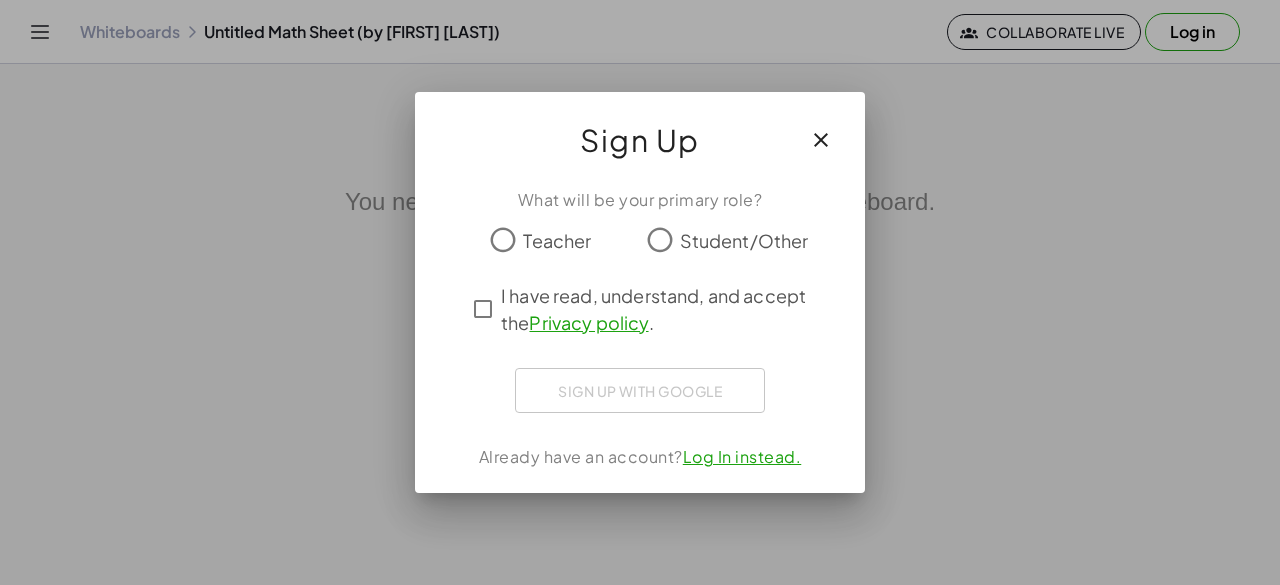 click on "Log In instead." at bounding box center [742, 456] 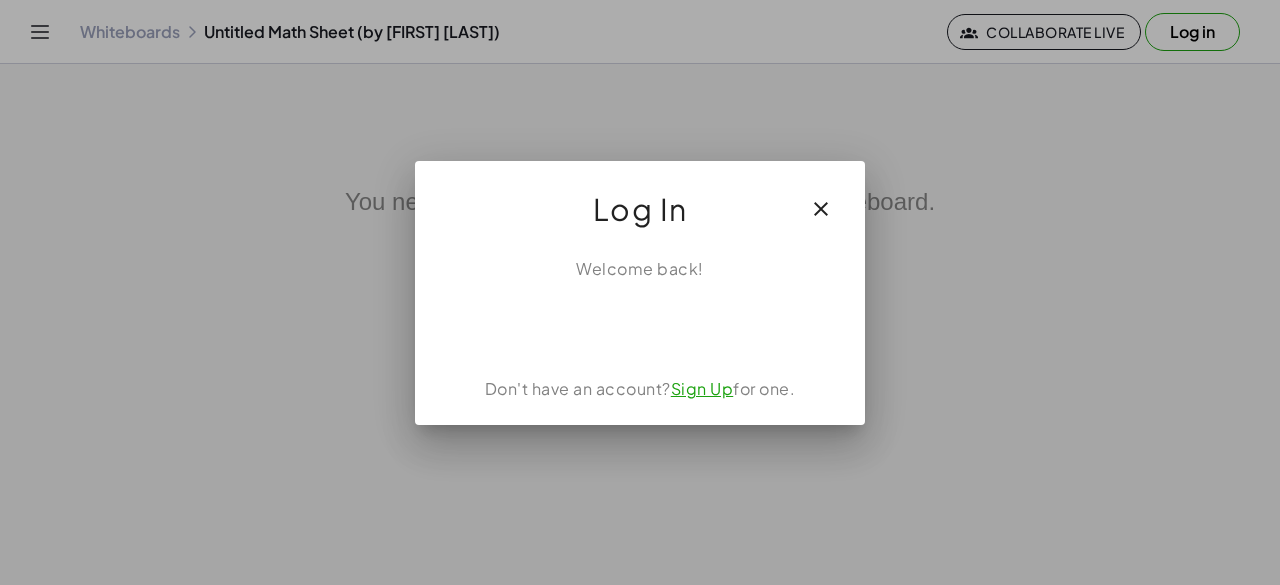 click on "Sign Up" at bounding box center (702, 388) 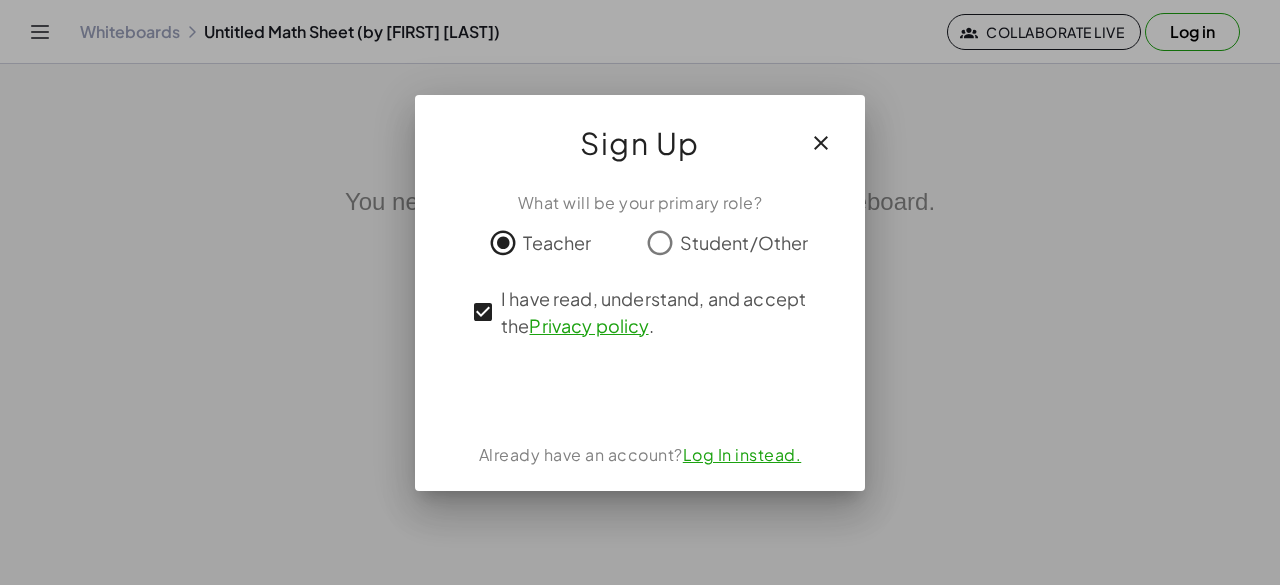 click on "Log In instead." at bounding box center (742, 454) 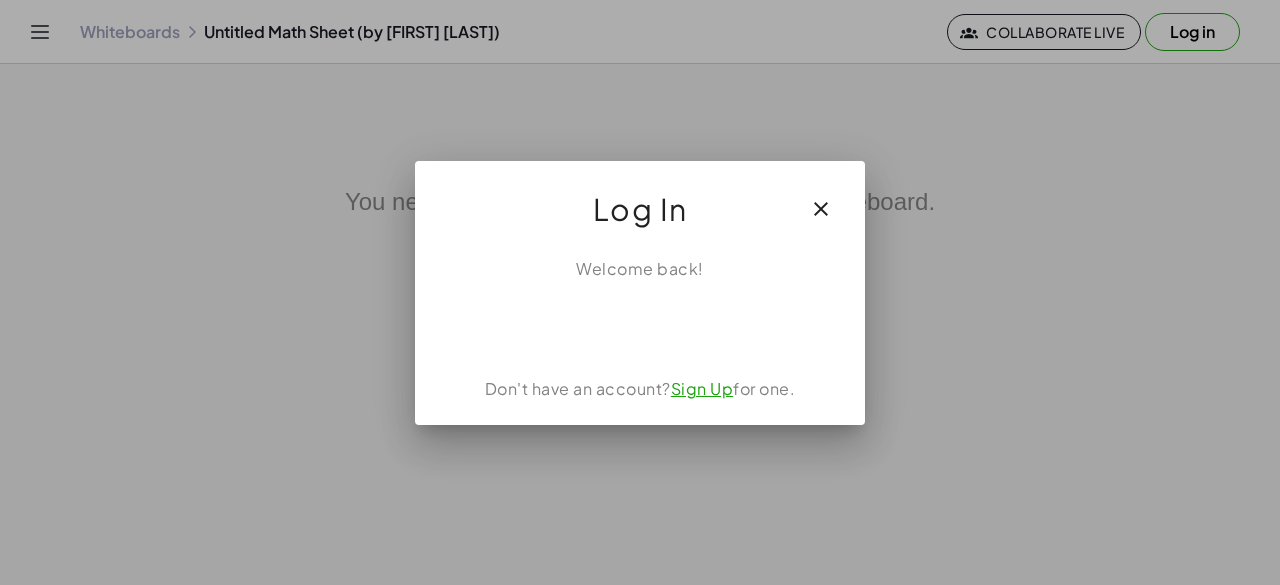 click on "Sign Up" at bounding box center [702, 388] 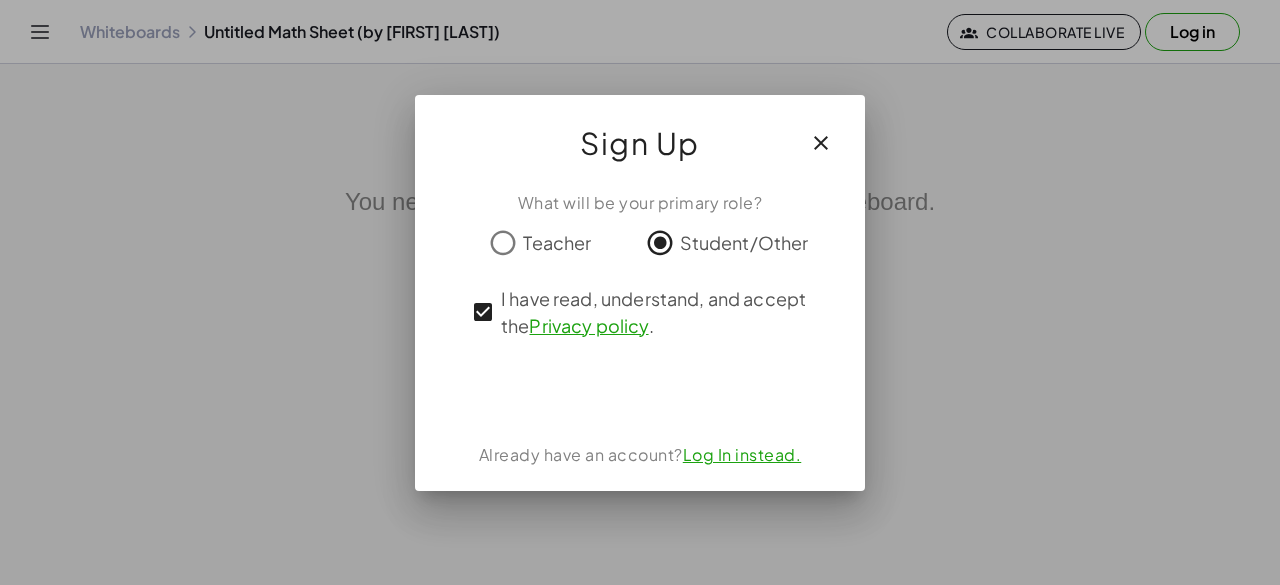 click on "Log In instead." at bounding box center [742, 454] 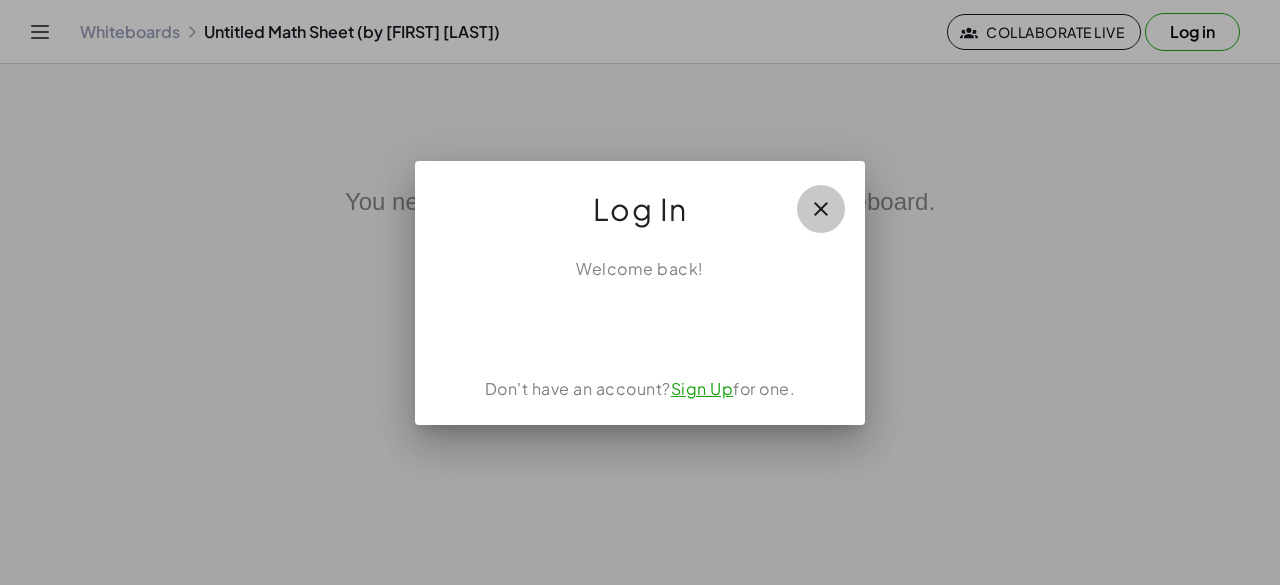 click 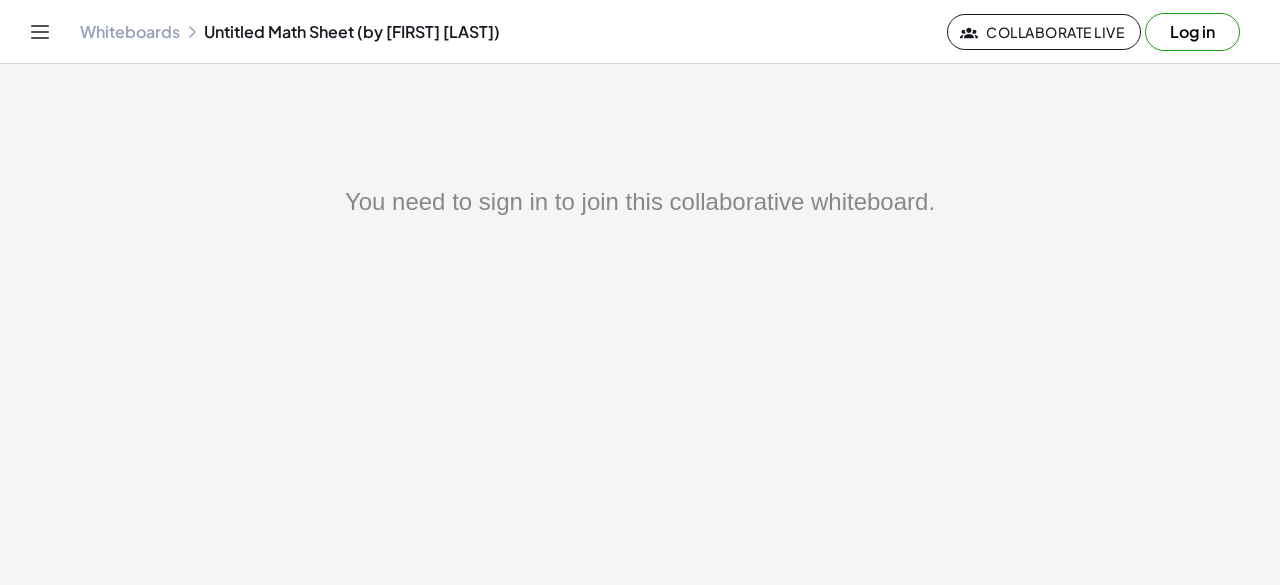 click on "You need to sign in to join this collaborative whiteboard." at bounding box center [640, 202] 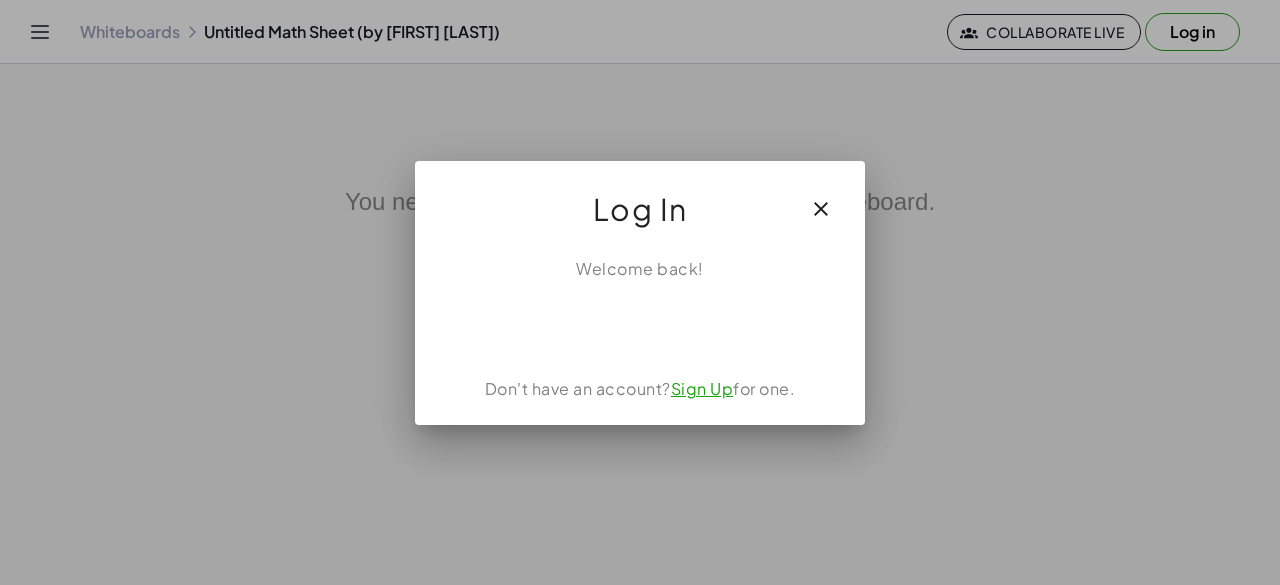 click on "Sign Up" at bounding box center (702, 388) 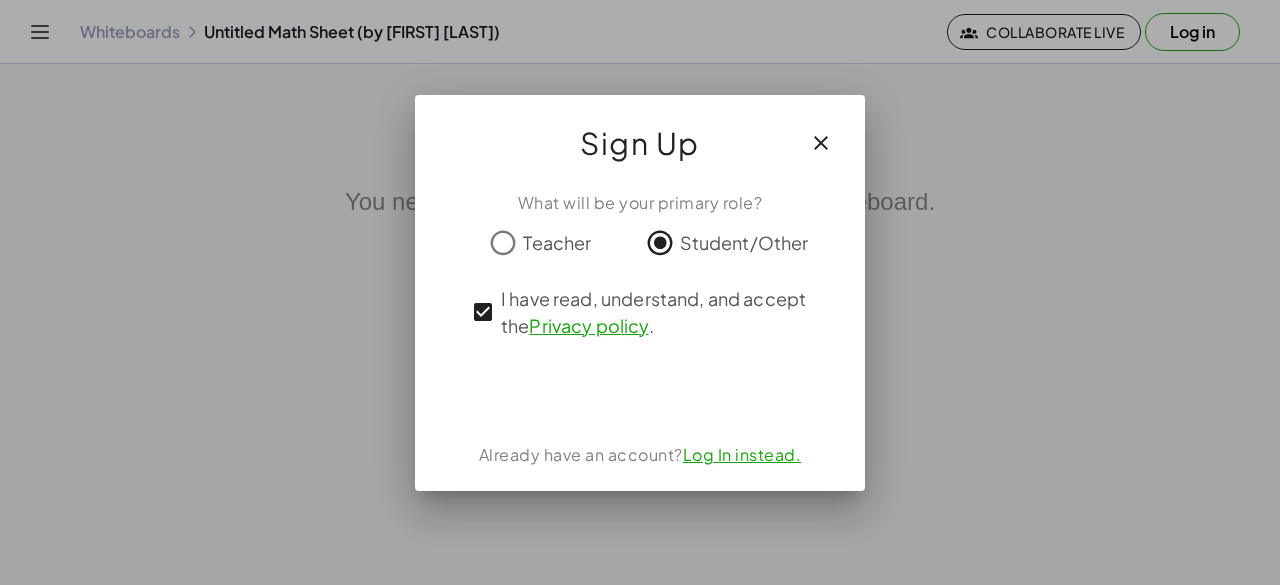 click on "Log In instead." at bounding box center [742, 454] 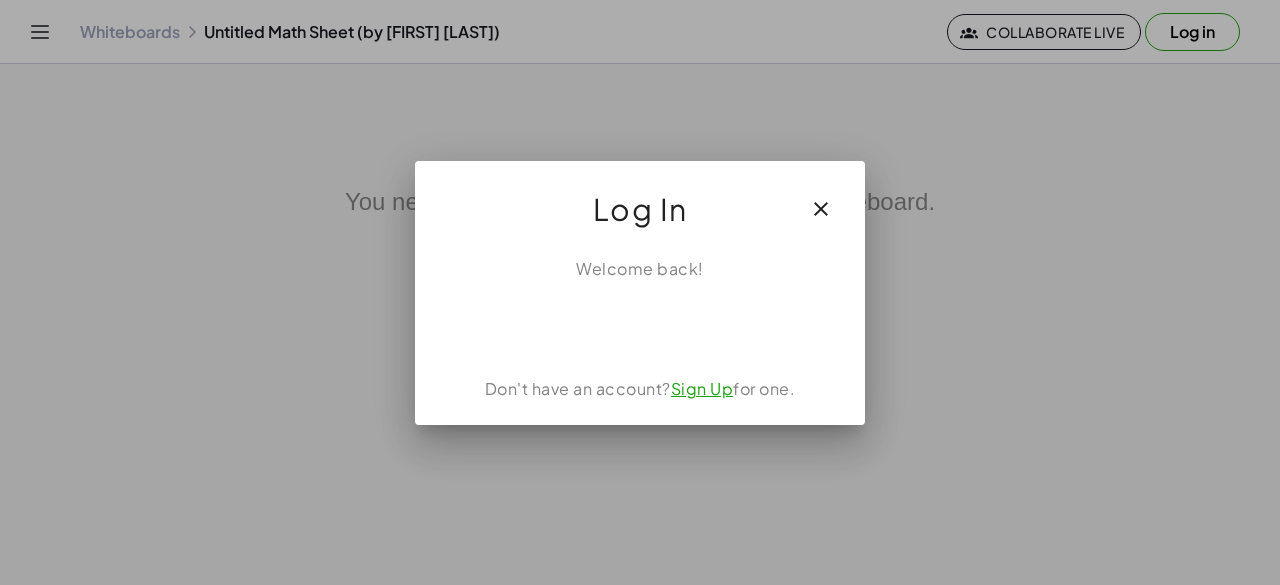 click on "Sign Up" at bounding box center [702, 388] 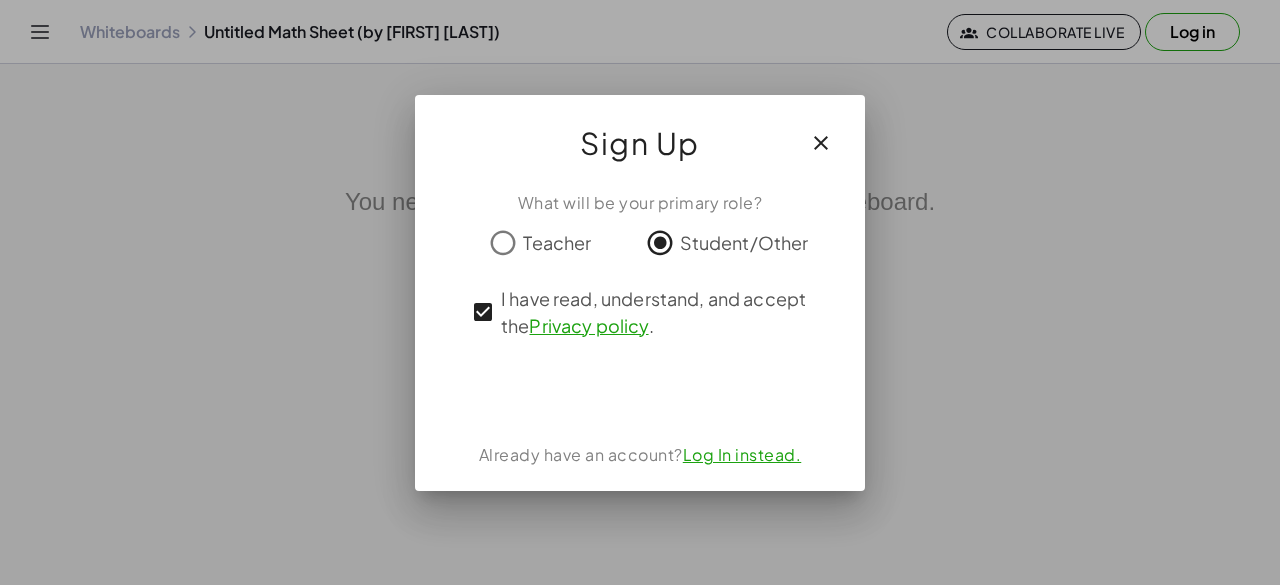 click 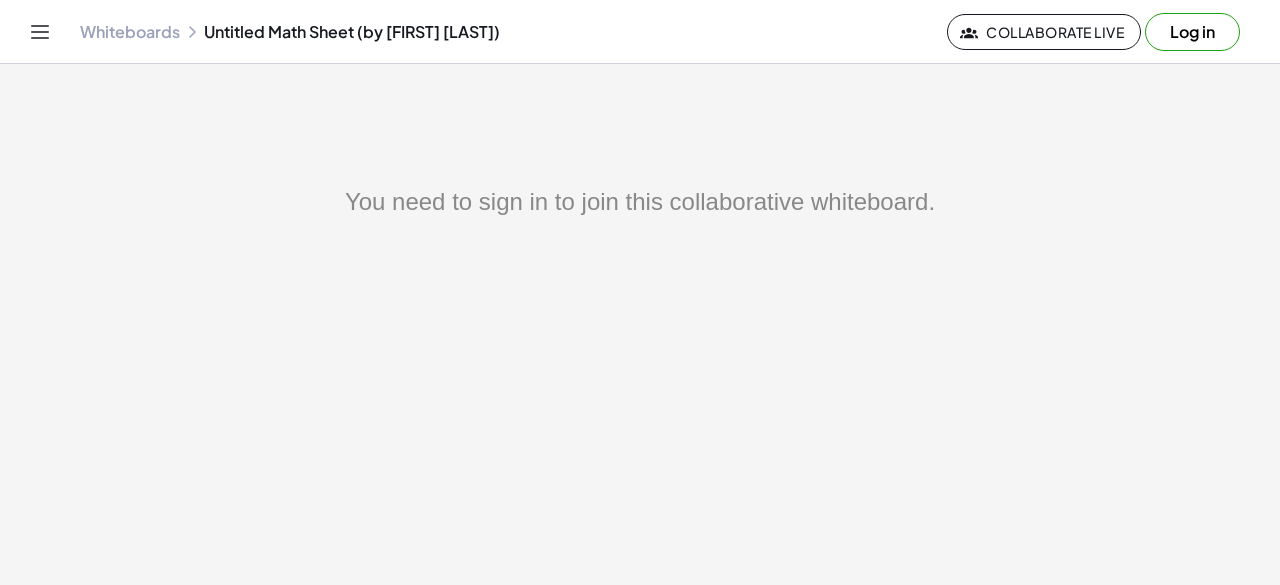 click 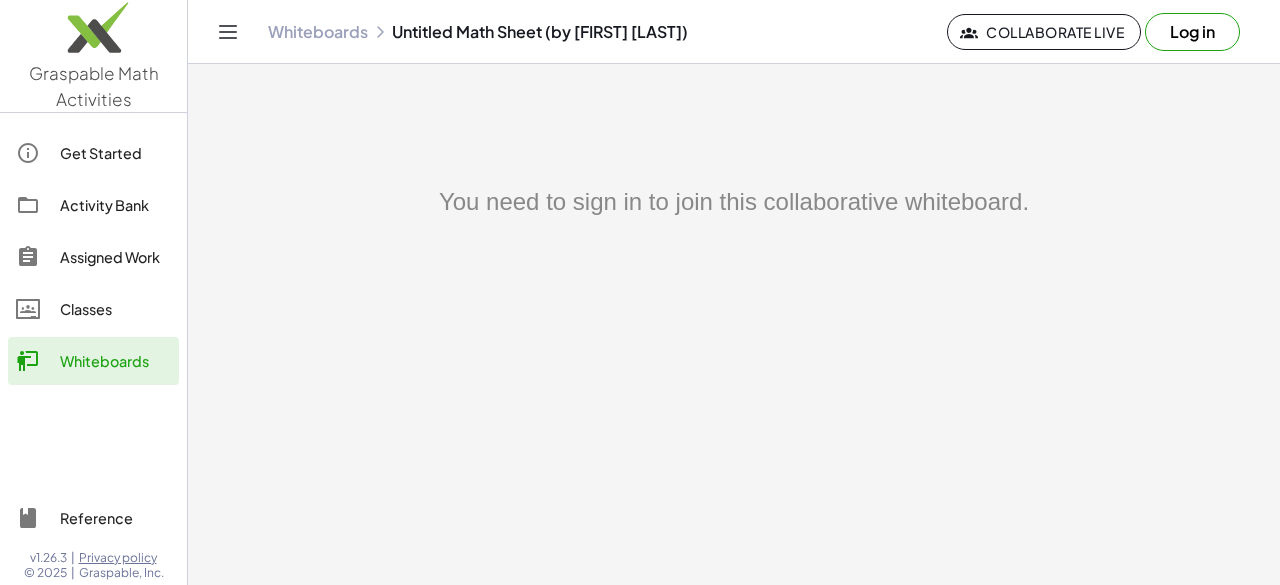click on "Classes" 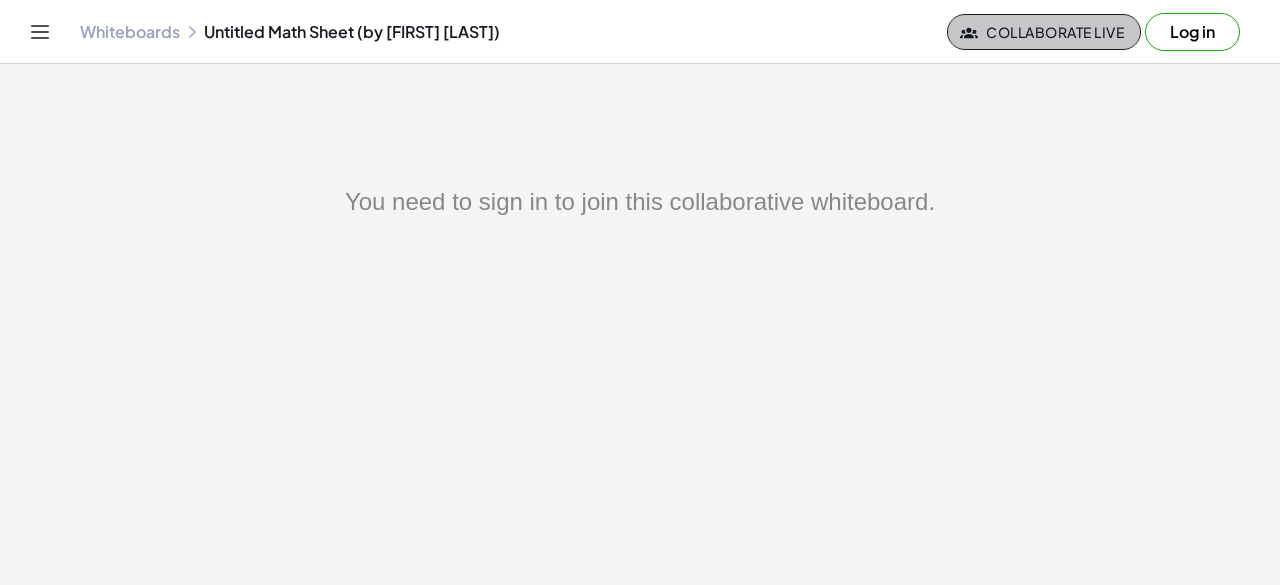 click on "Collaborate Live" 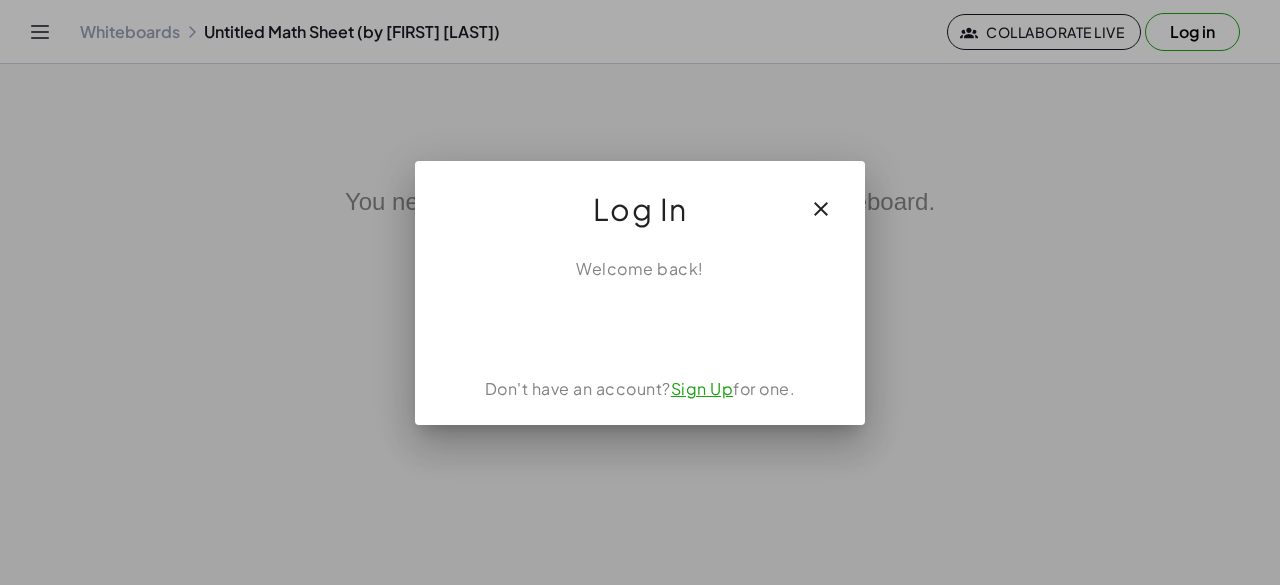 click on "Sign Up" at bounding box center [702, 388] 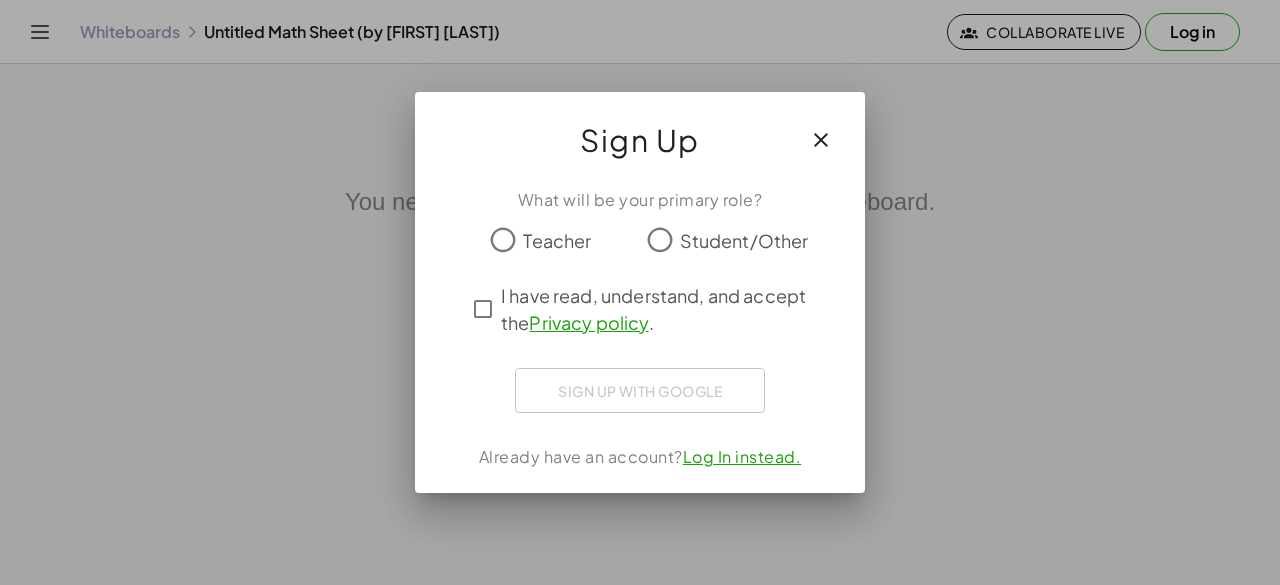 click on "Sign Up" 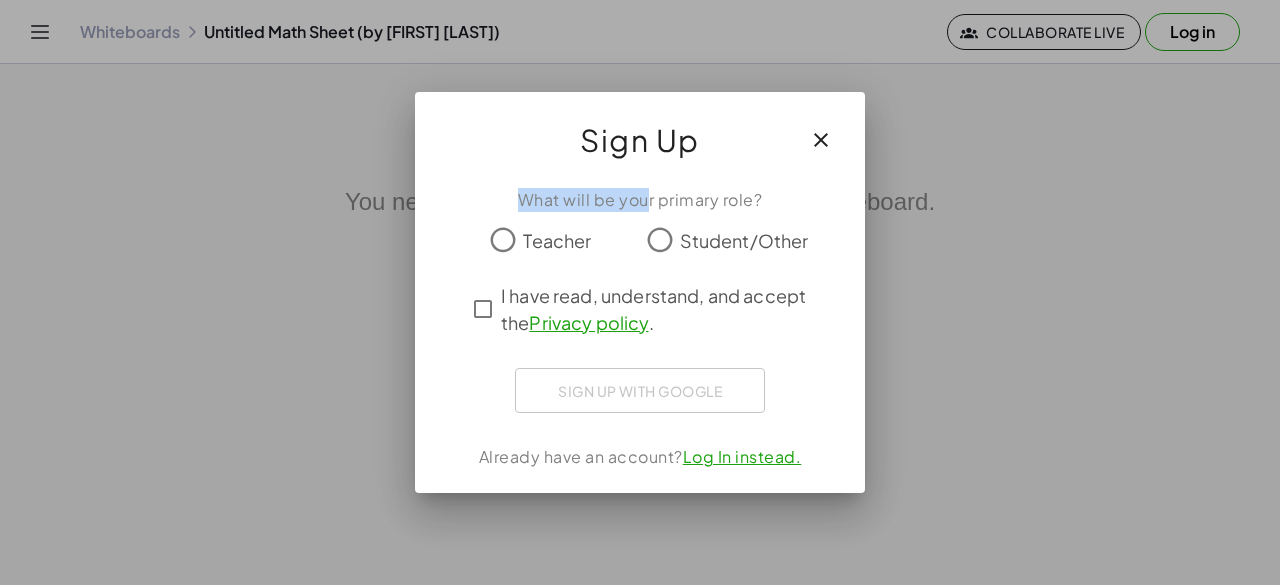 drag, startPoint x: 791, startPoint y: 143, endPoint x: 647, endPoint y: 215, distance: 160.99689 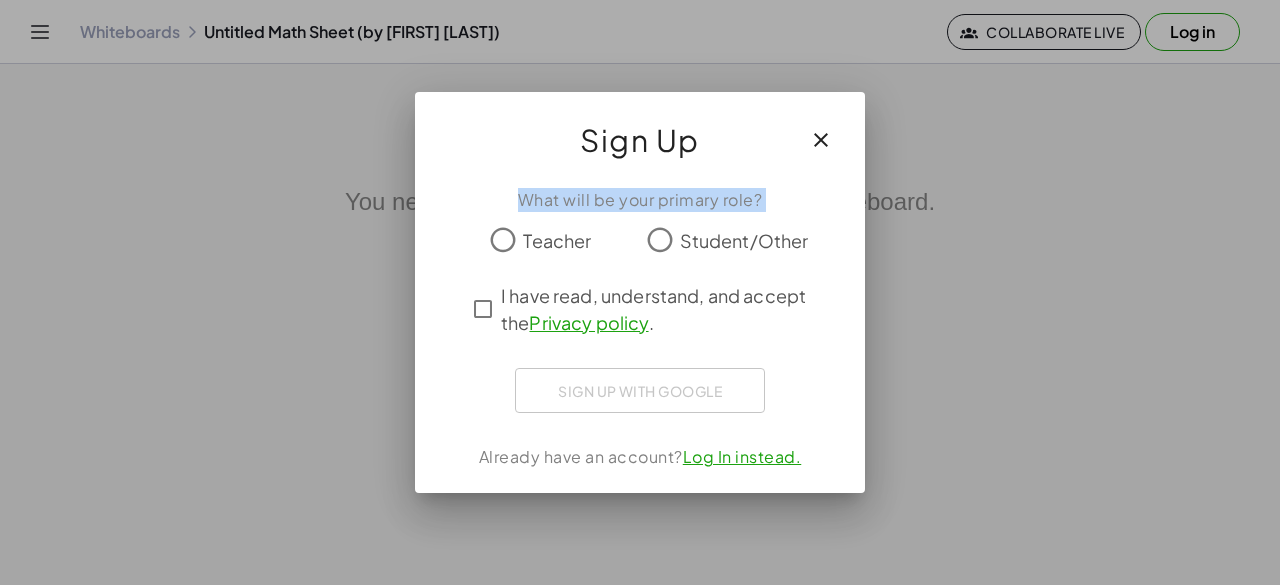 click at bounding box center (640, 275) 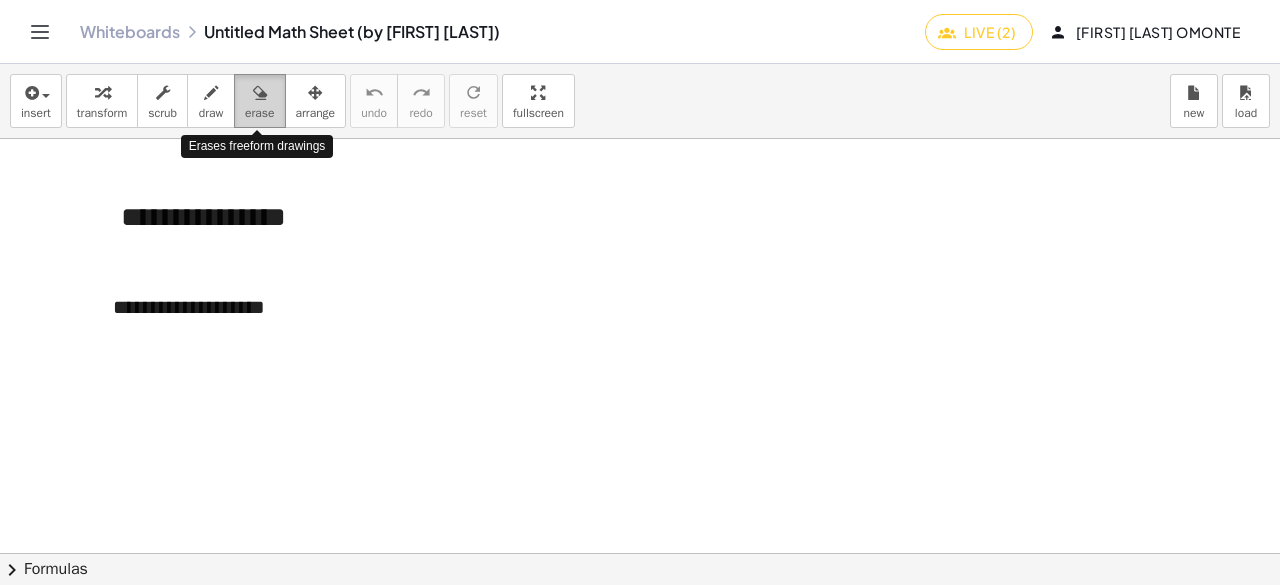 click at bounding box center (260, 93) 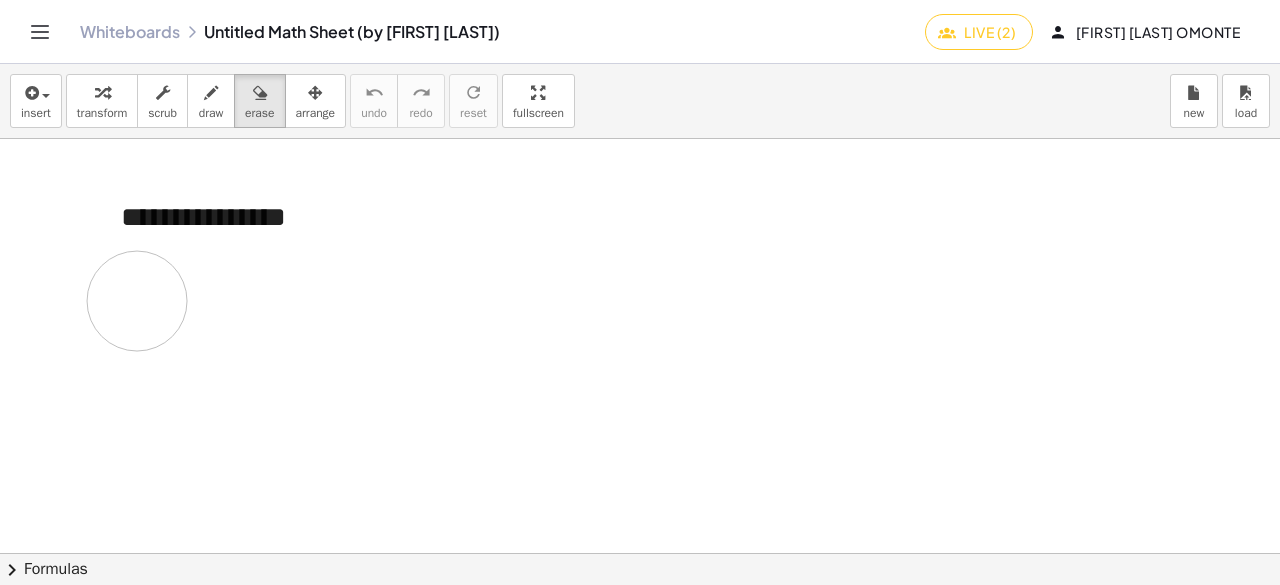 drag, startPoint x: 276, startPoint y: 311, endPoint x: 166, endPoint y: 295, distance: 111.15755 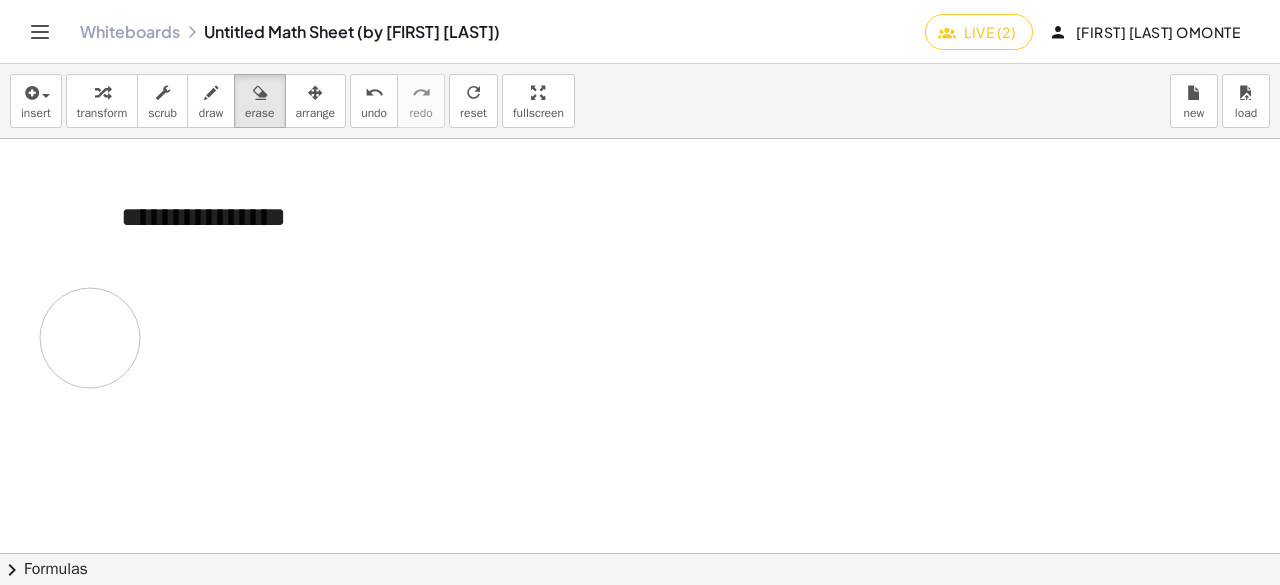 drag, startPoint x: 299, startPoint y: 315, endPoint x: 90, endPoint y: 337, distance: 210.15471 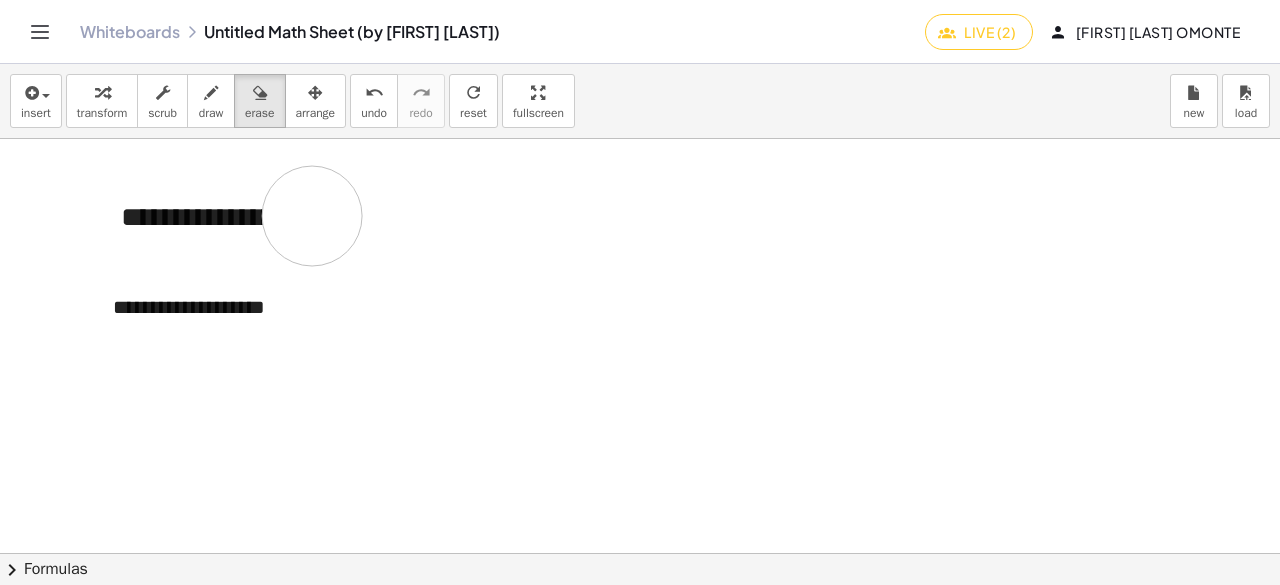 click at bounding box center [640, 554] 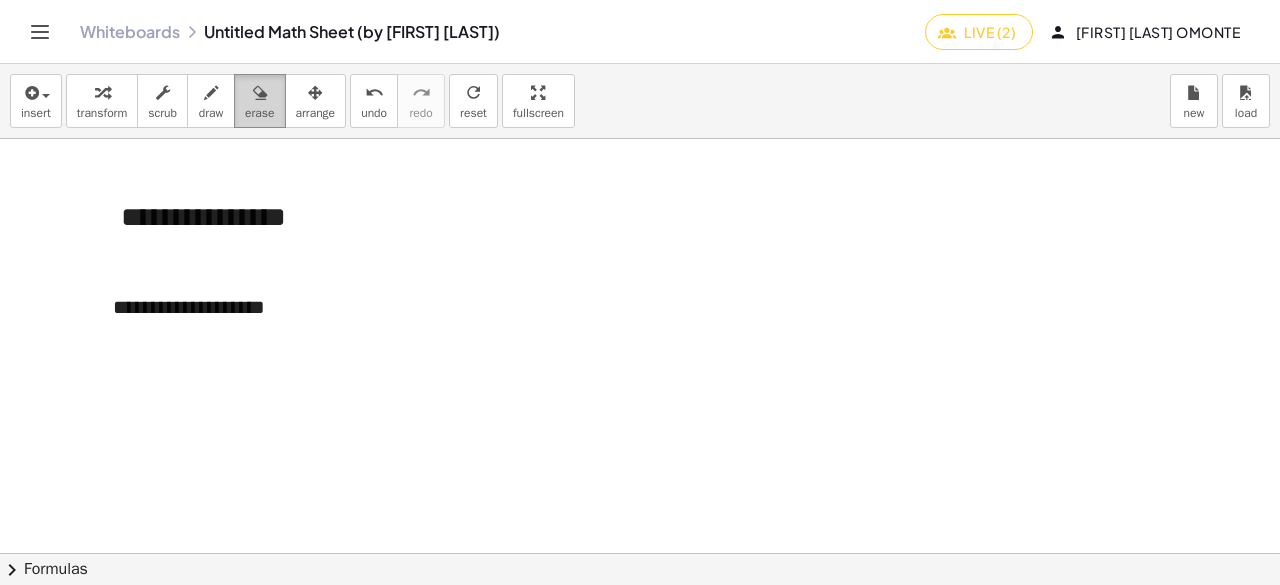 click on "erase" at bounding box center [259, 113] 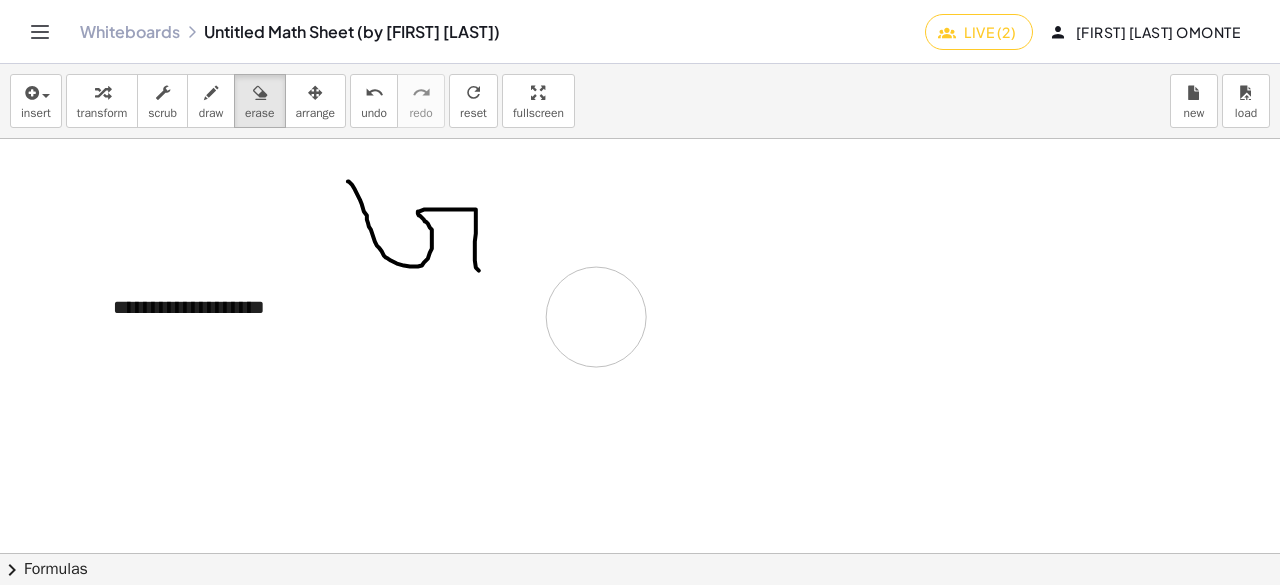 drag, startPoint x: 298, startPoint y: 215, endPoint x: 595, endPoint y: 316, distance: 313.70367 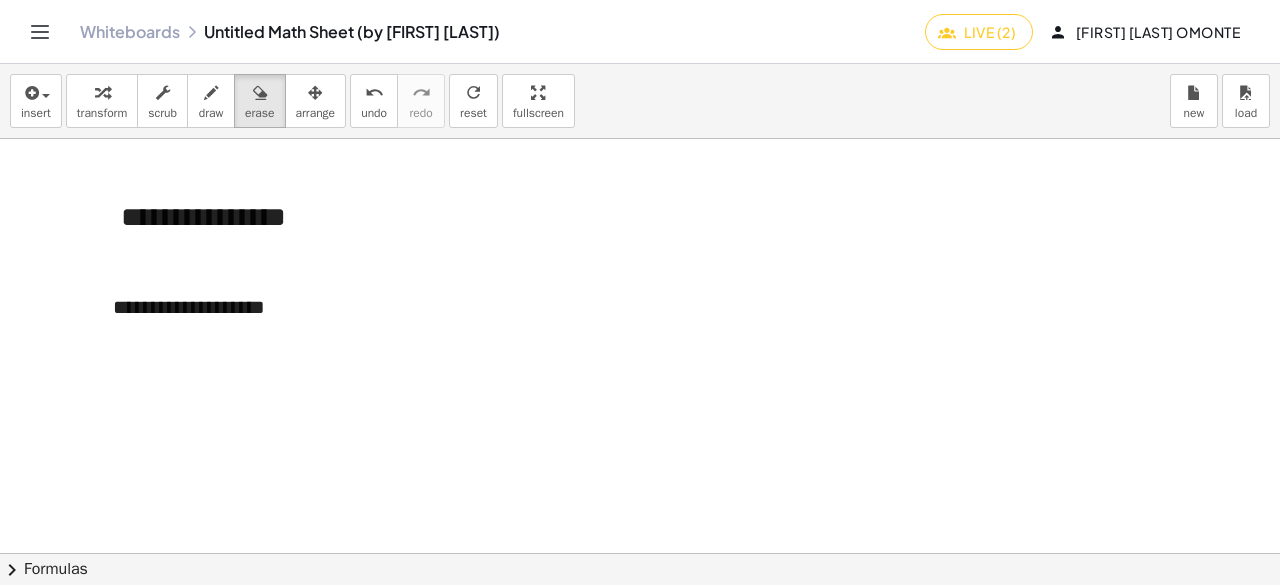 drag, startPoint x: 368, startPoint y: 249, endPoint x: 390, endPoint y: 249, distance: 22 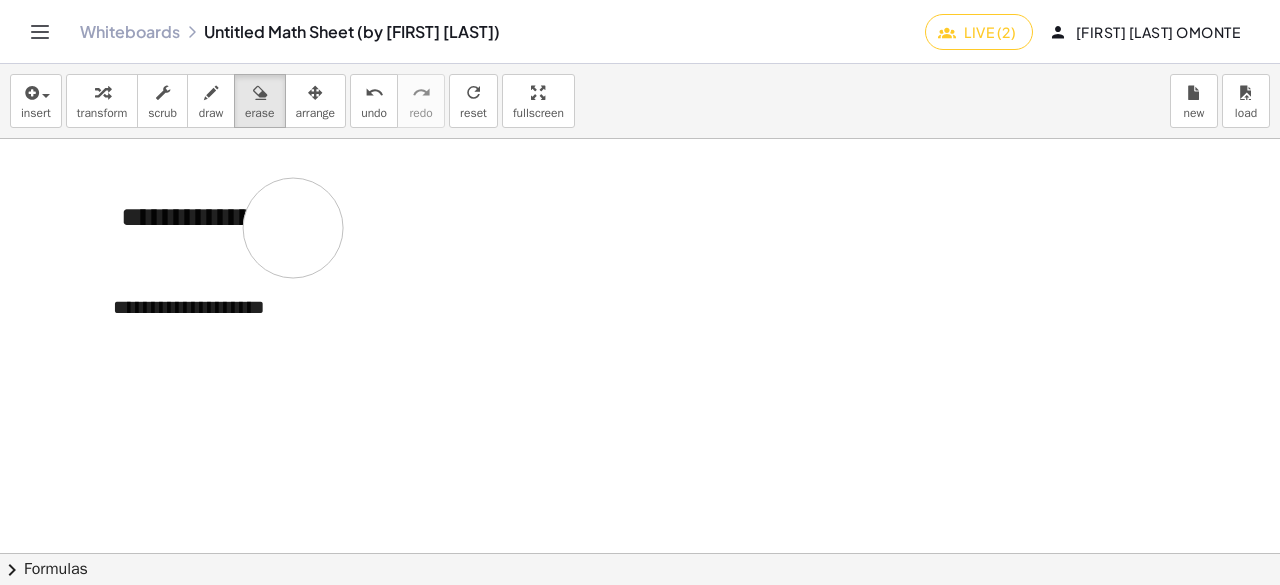 drag, startPoint x: 390, startPoint y: 249, endPoint x: 293, endPoint y: 227, distance: 99.46356 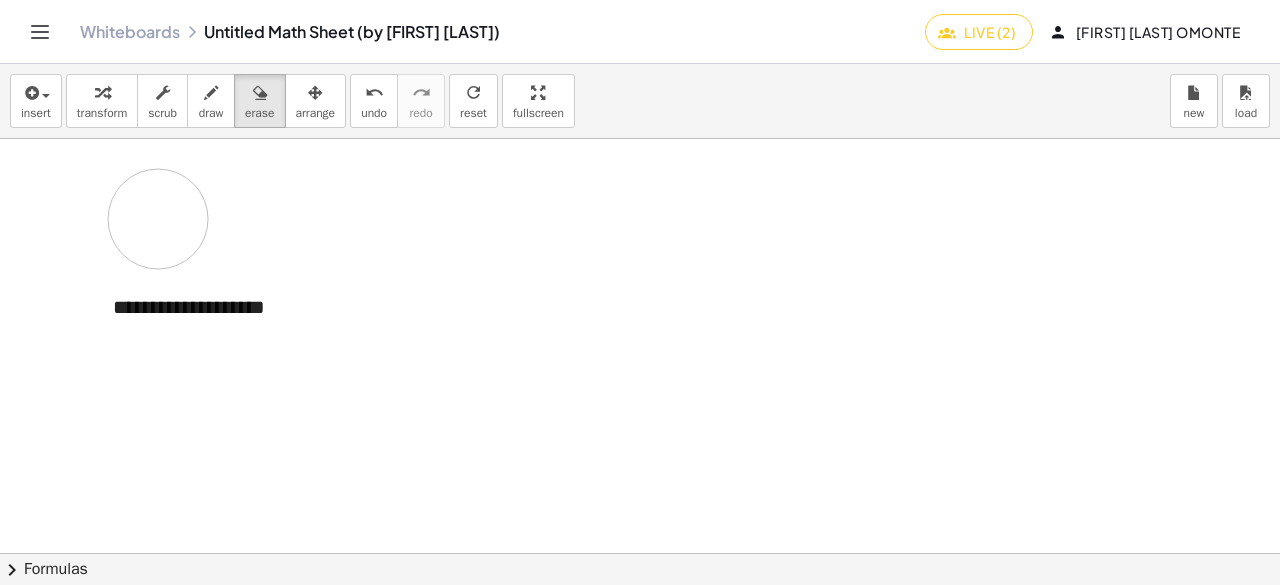 drag, startPoint x: 336, startPoint y: 202, endPoint x: 158, endPoint y: 218, distance: 178.71765 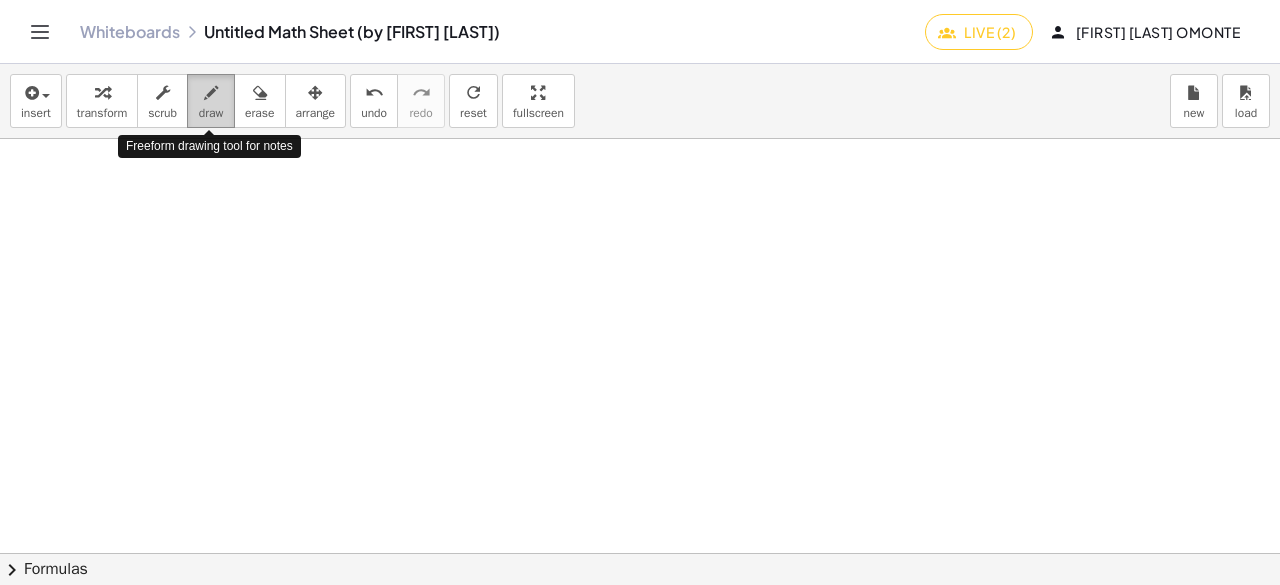 click at bounding box center (211, 93) 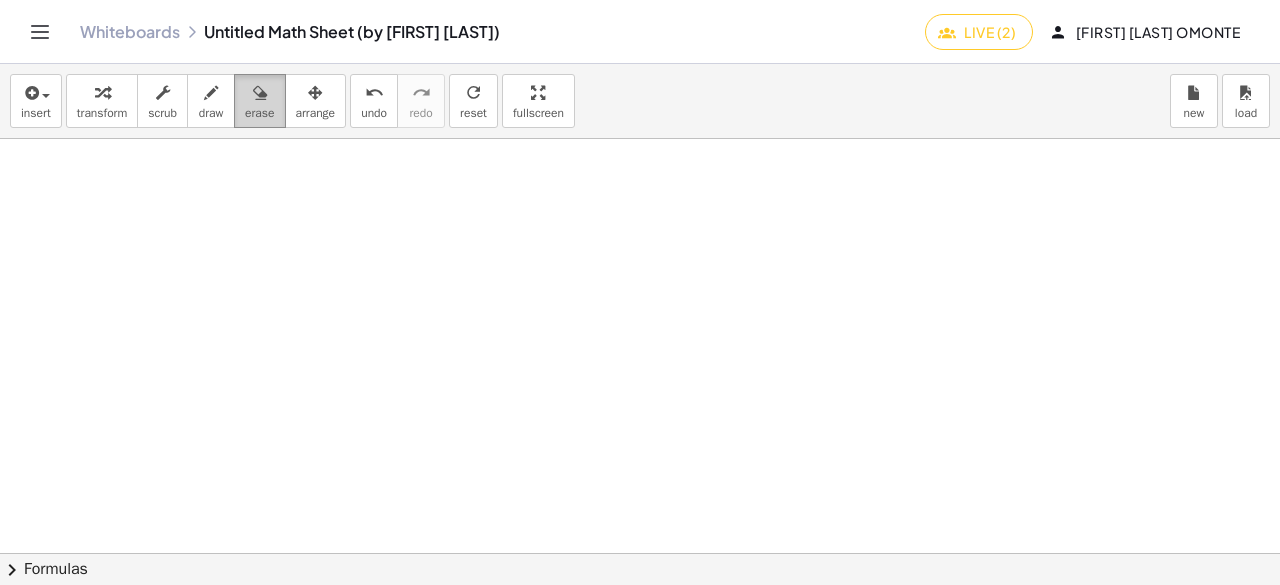click at bounding box center [260, 93] 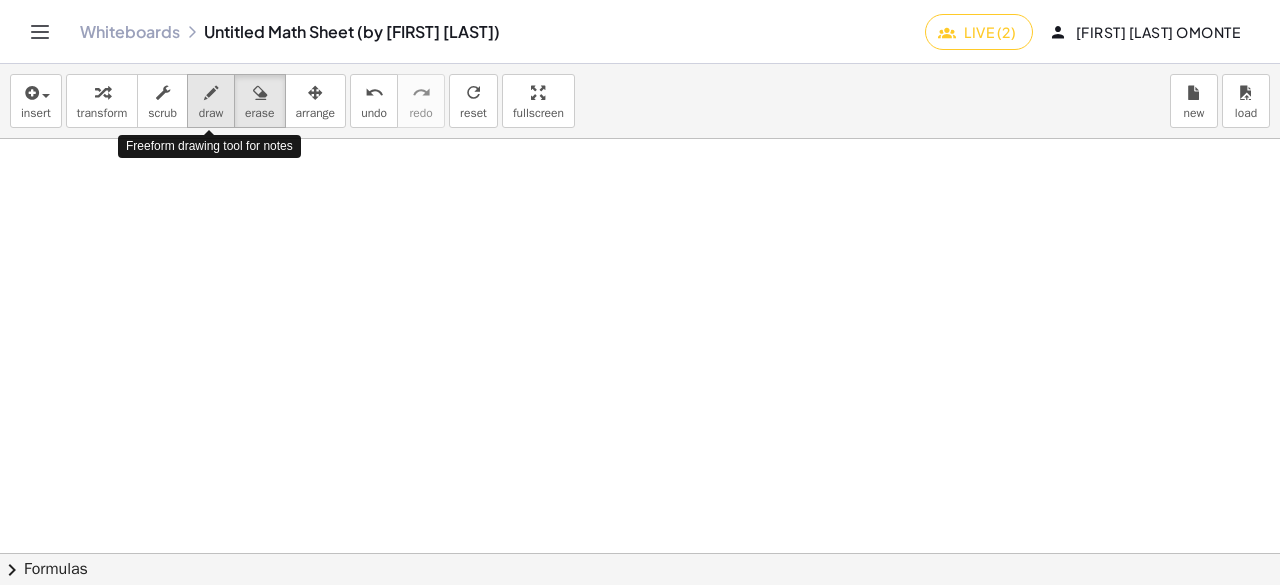 click at bounding box center (211, 93) 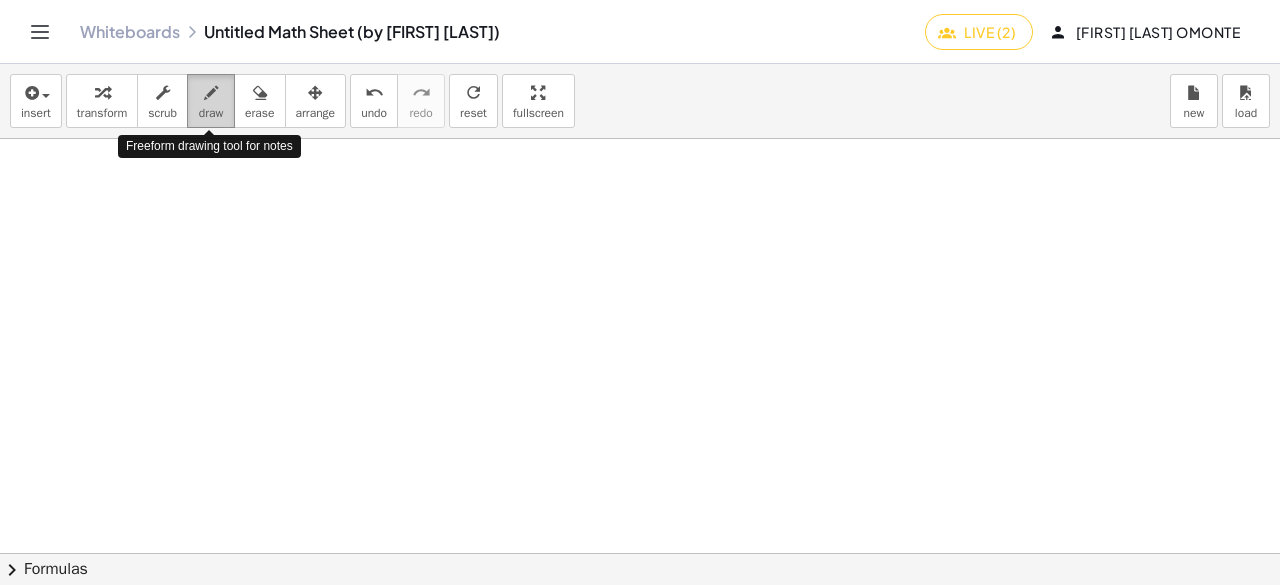 click at bounding box center (211, 93) 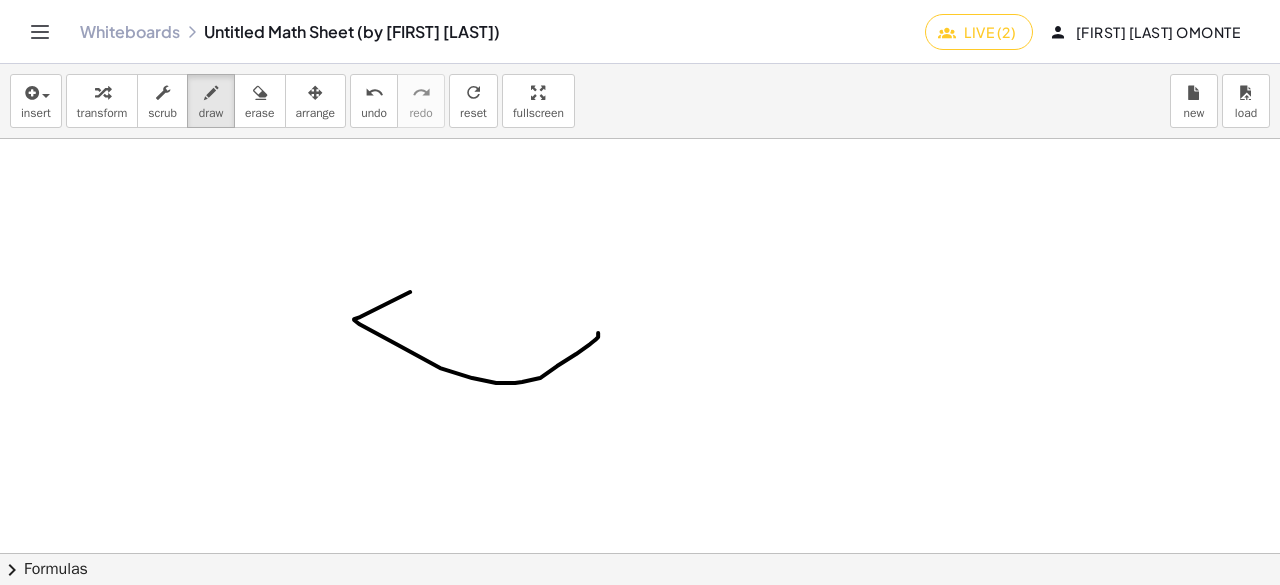 drag, startPoint x: 410, startPoint y: 291, endPoint x: 598, endPoint y: 332, distance: 192.41881 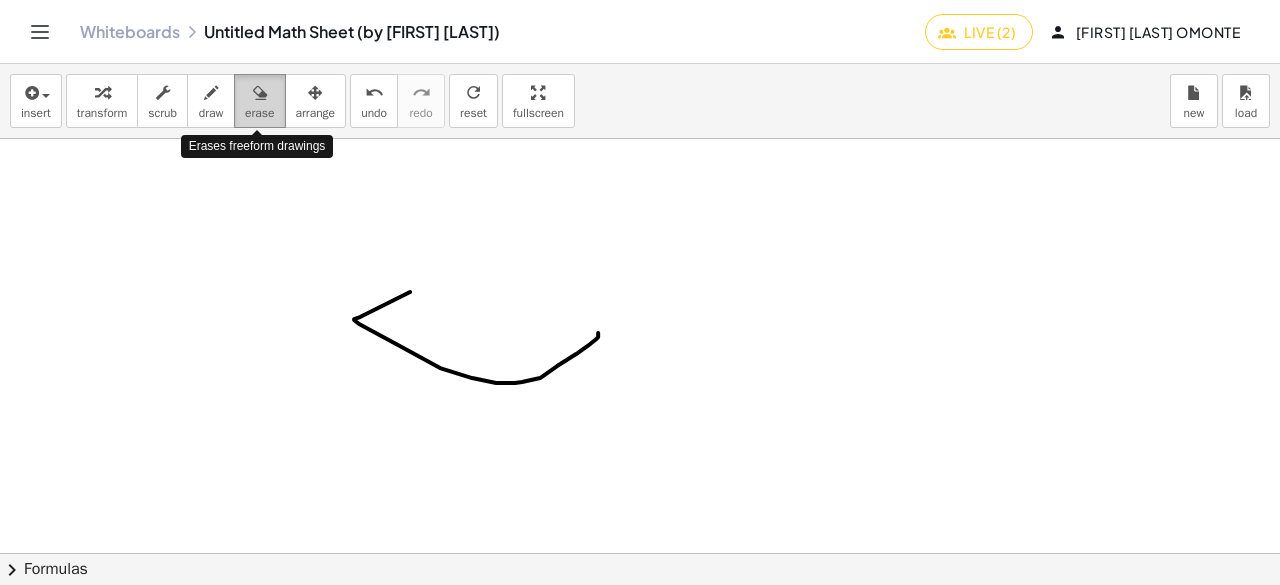 click at bounding box center (260, 93) 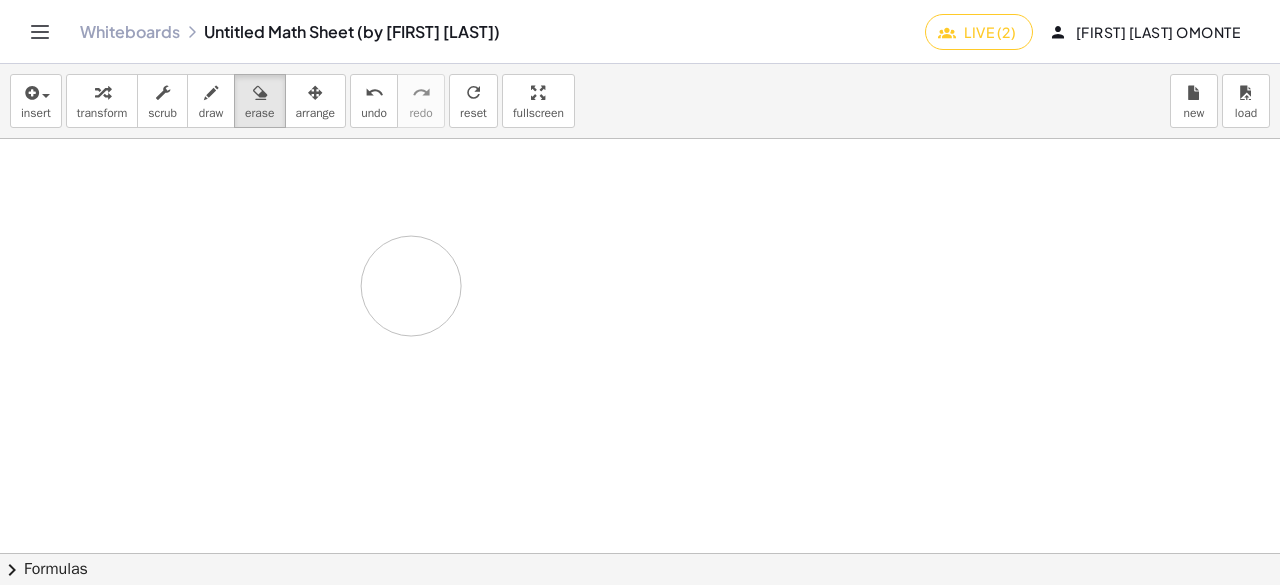 drag, startPoint x: 617, startPoint y: 313, endPoint x: 425, endPoint y: 272, distance: 196.32881 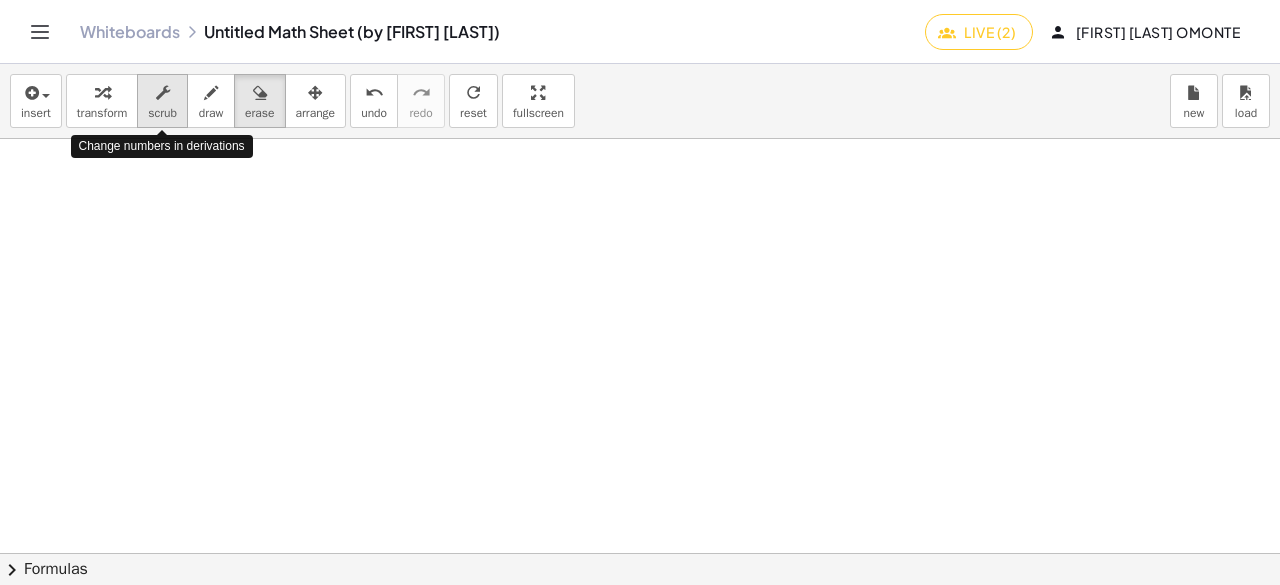 click on "scrub" at bounding box center (162, 113) 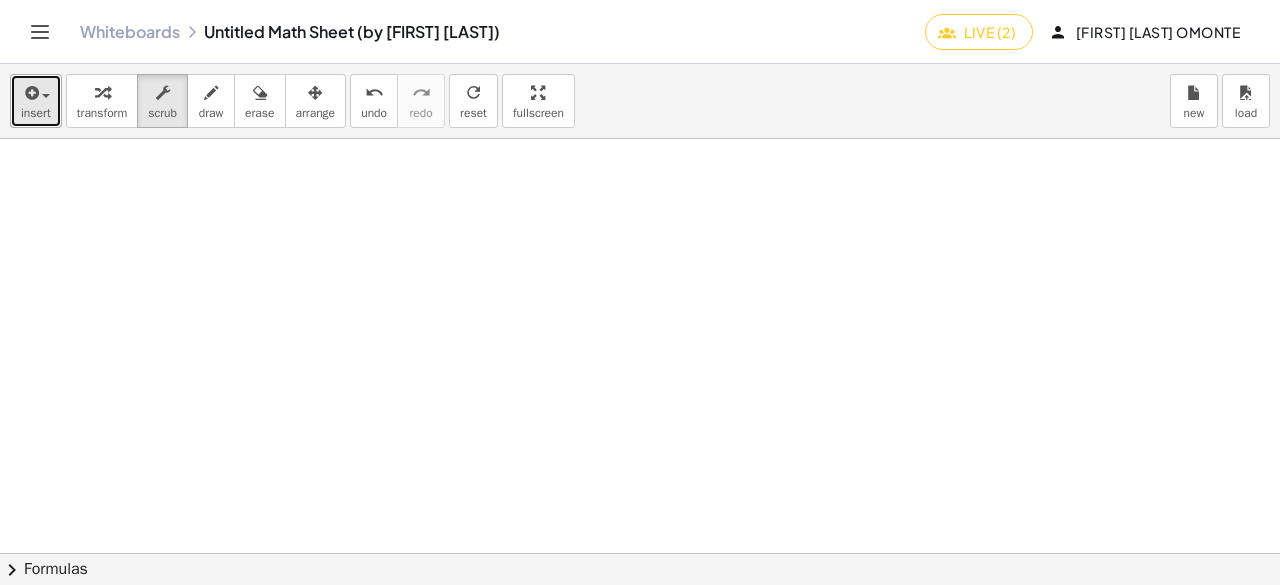 click on "insert" at bounding box center [36, 113] 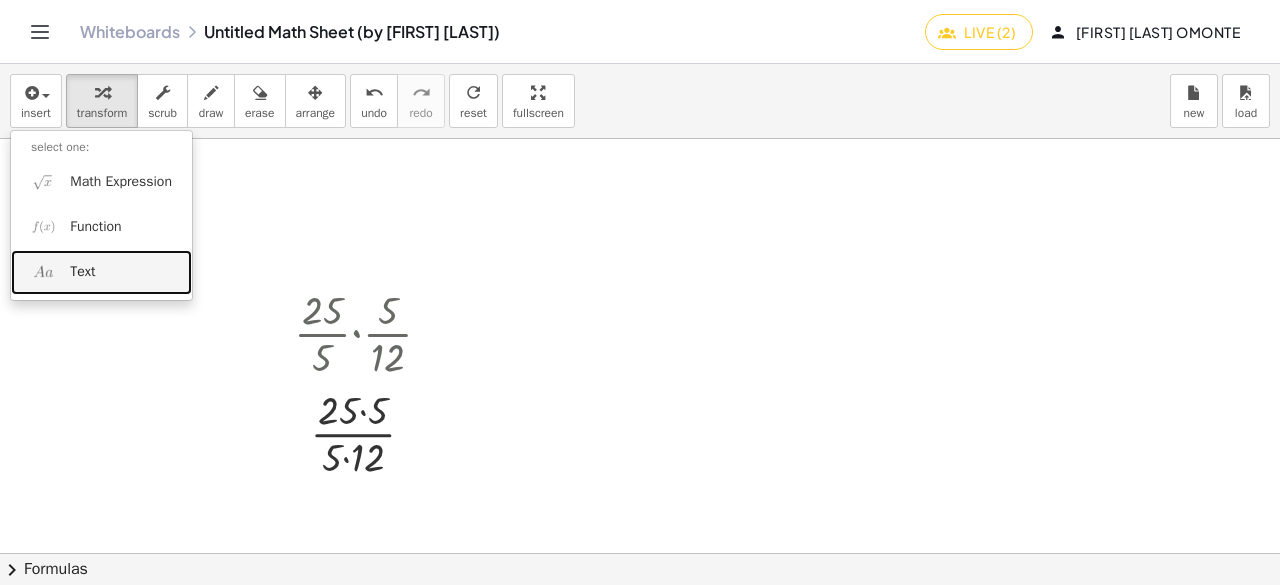 click on "Text" at bounding box center [101, 272] 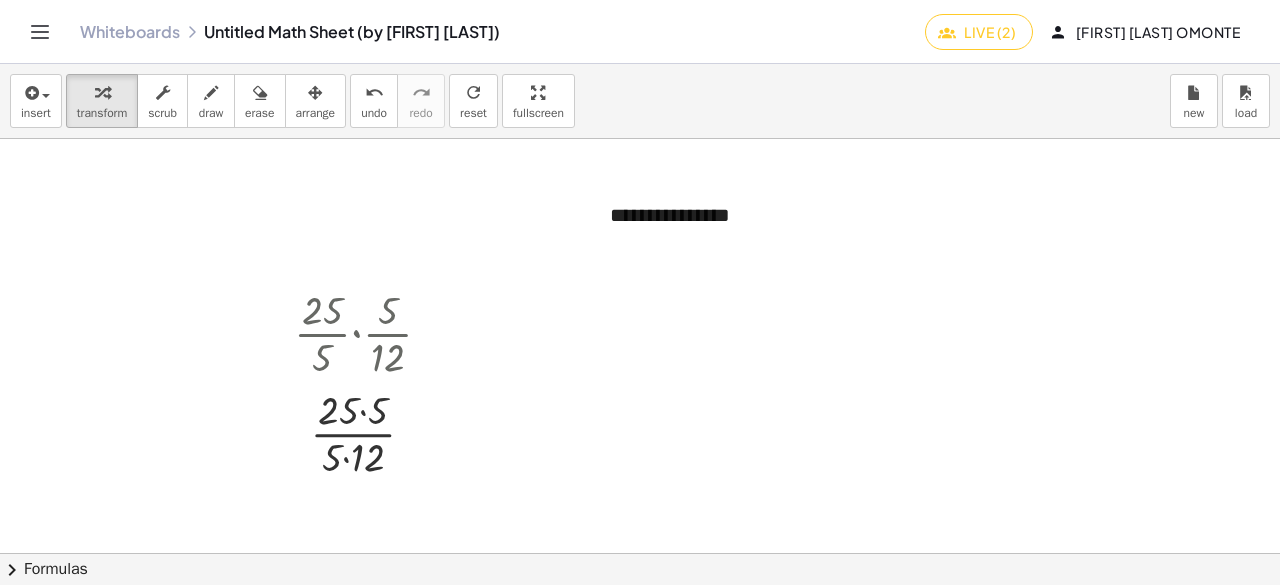 type 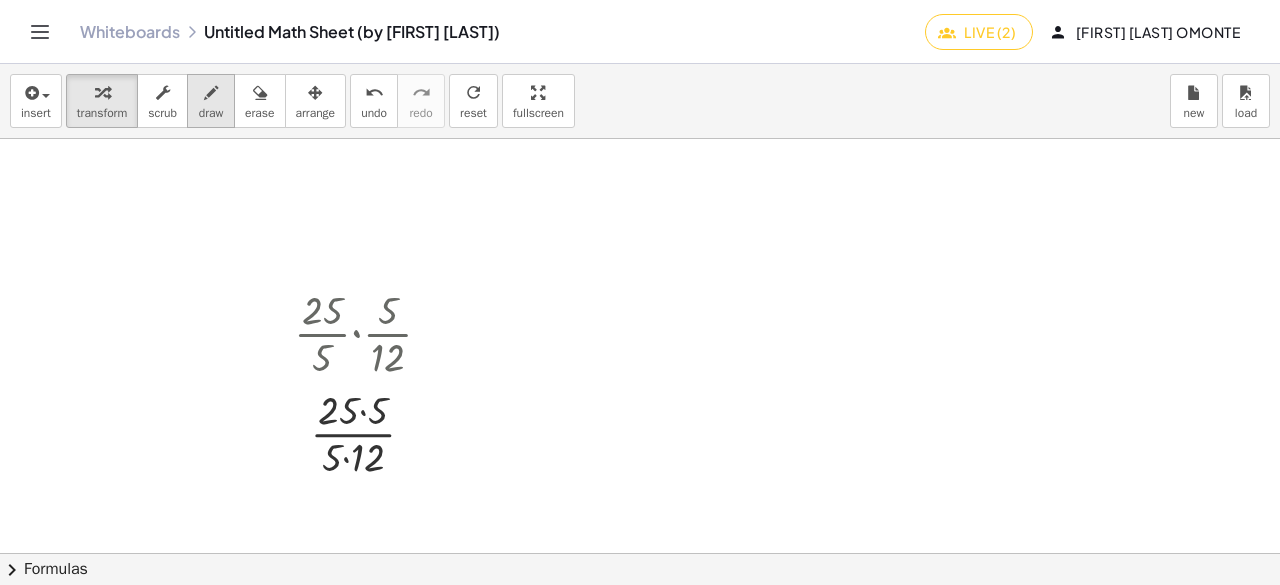 click on "draw" at bounding box center [211, 113] 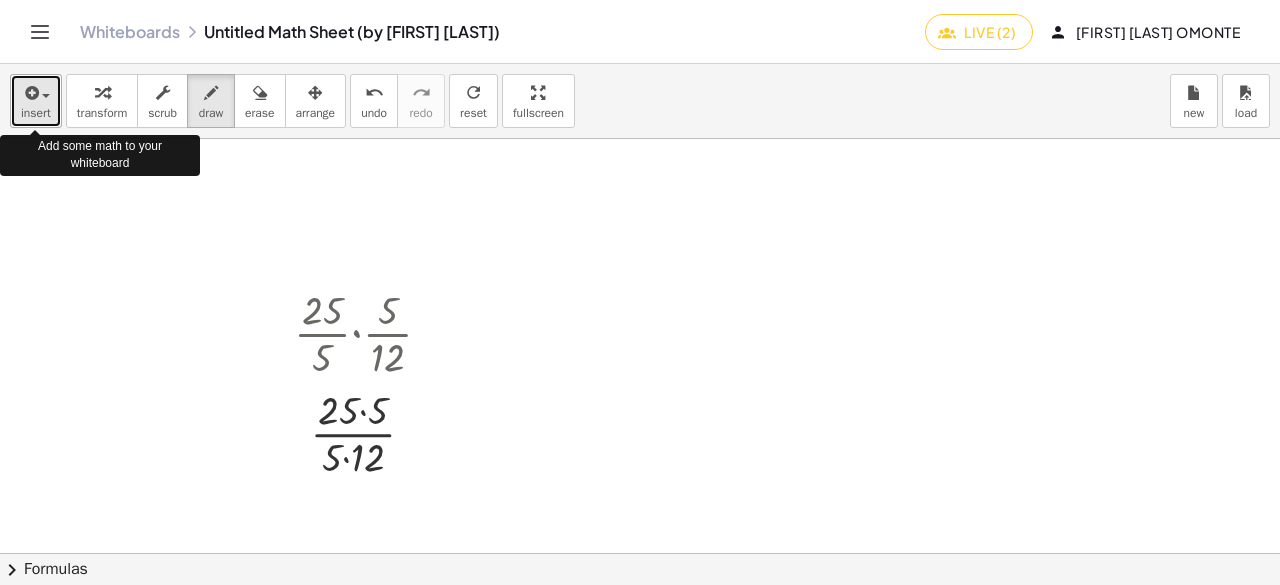 click on "insert" at bounding box center [36, 113] 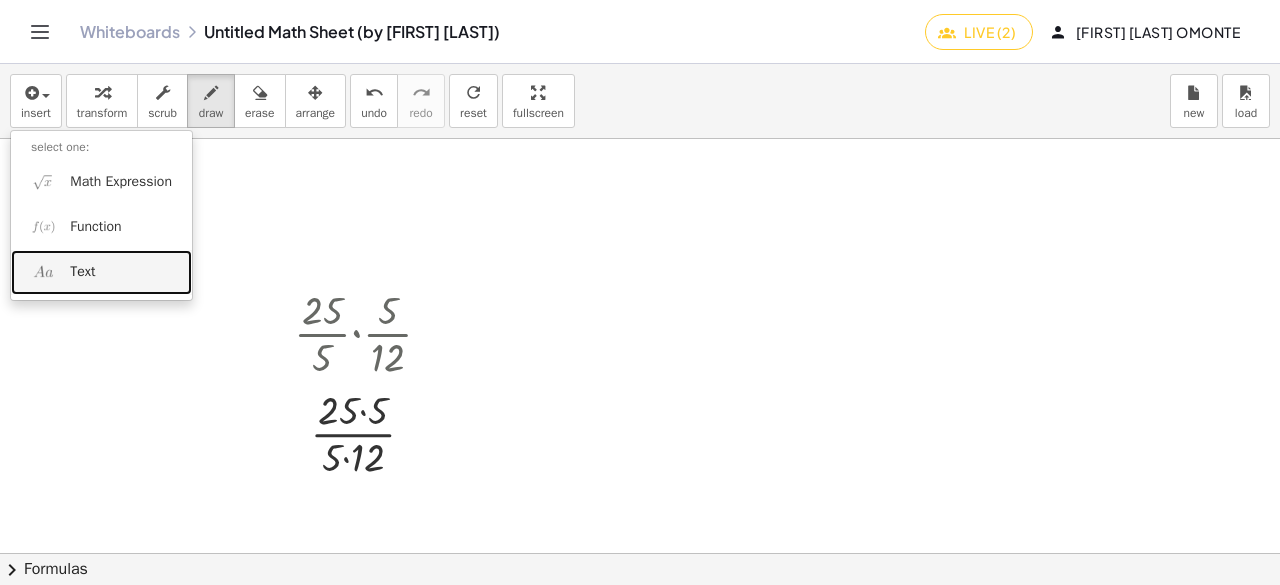 click at bounding box center [43, 272] 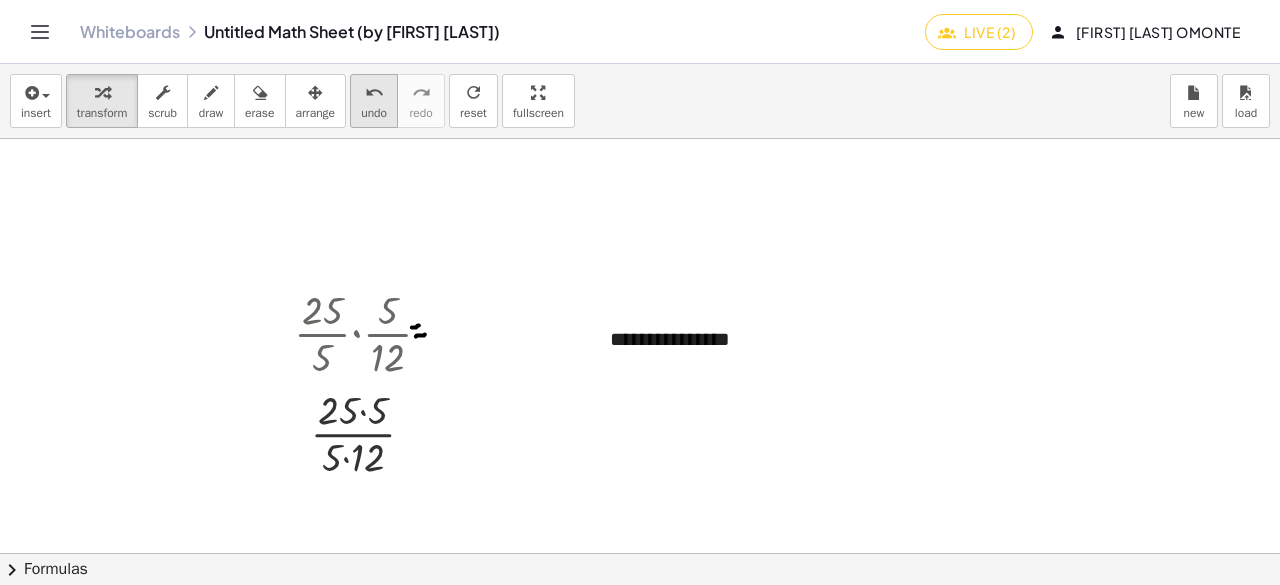 click on "undo undo" at bounding box center (374, 101) 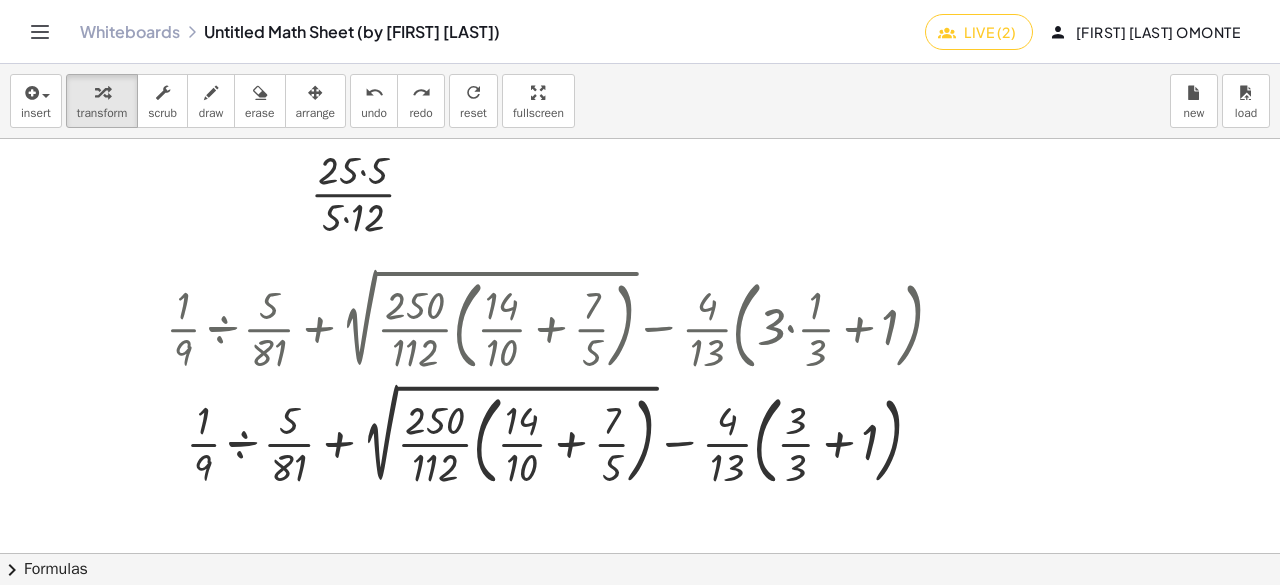 scroll, scrollTop: 280, scrollLeft: 0, axis: vertical 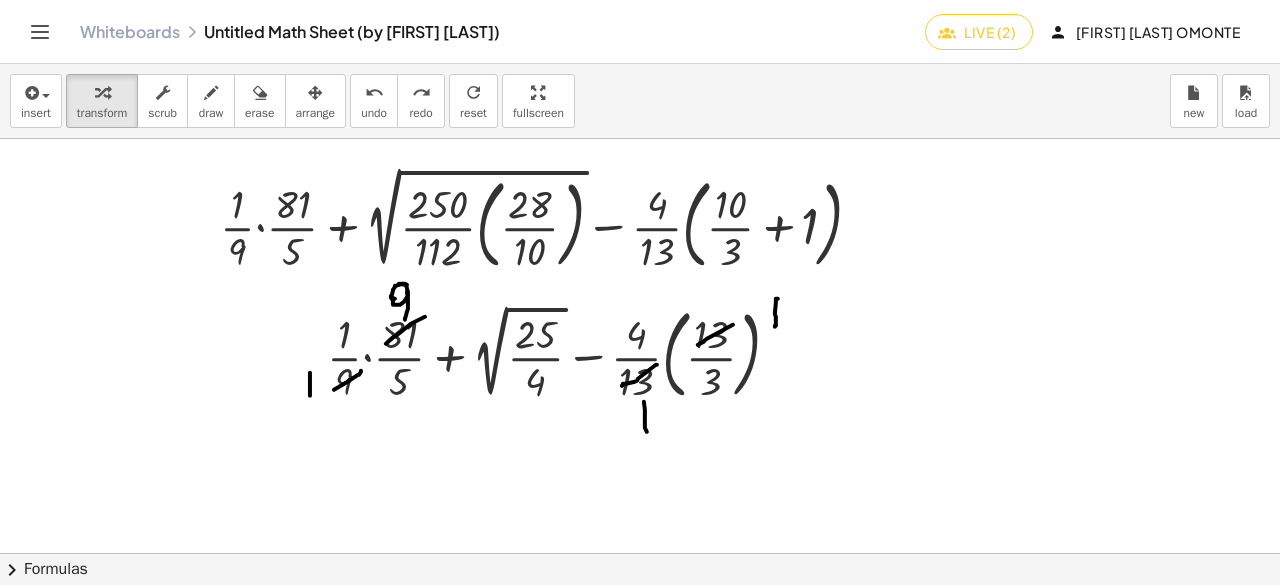 click at bounding box center [640, 146] 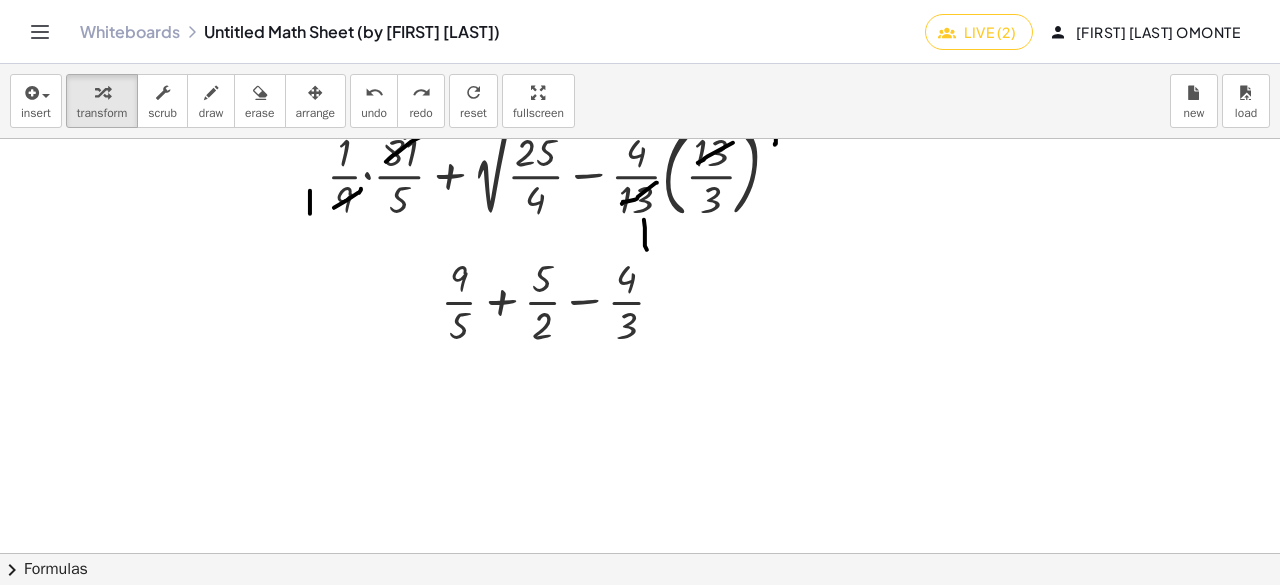 scroll, scrollTop: 1023, scrollLeft: 0, axis: vertical 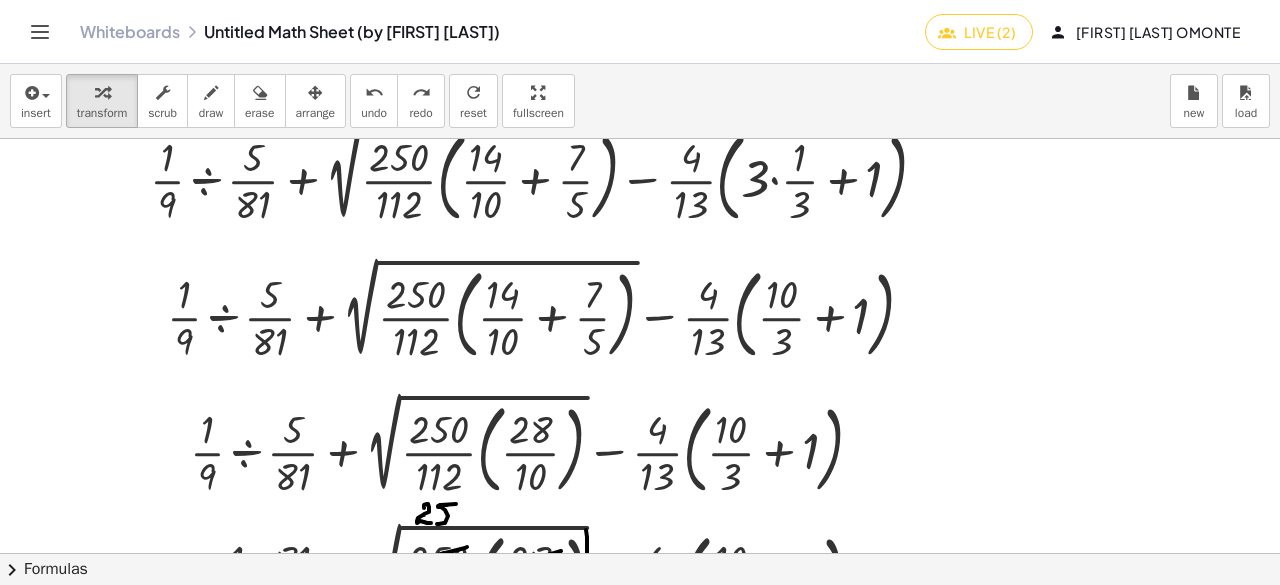 drag, startPoint x: 1259, startPoint y: 290, endPoint x: 1279, endPoint y: 632, distance: 342.5843 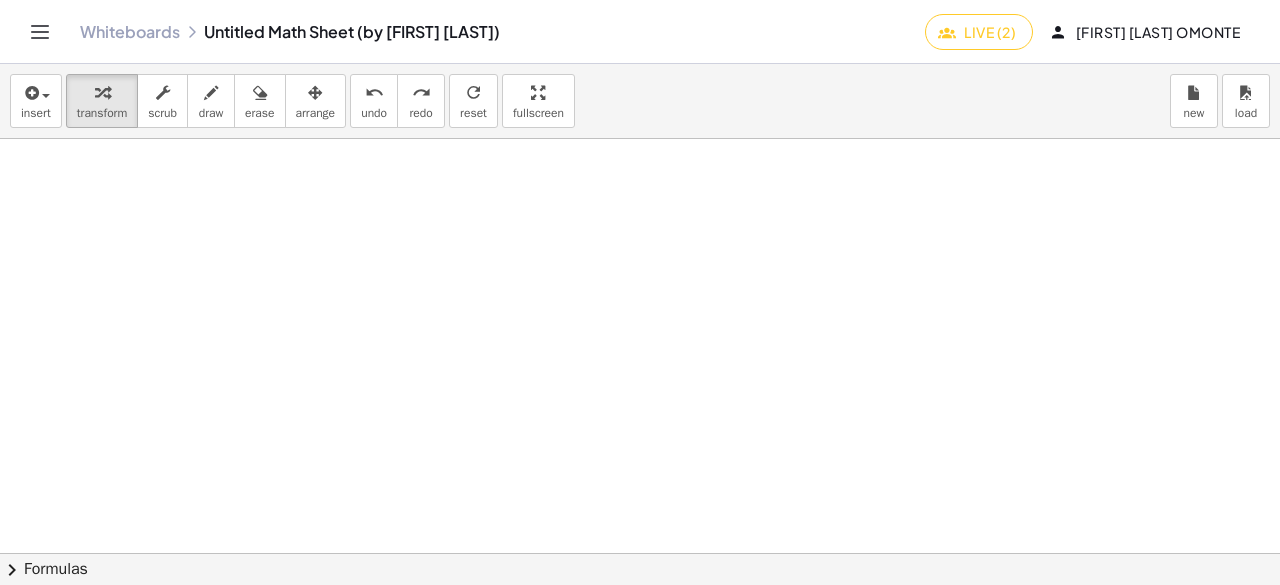 scroll, scrollTop: 1631, scrollLeft: 0, axis: vertical 